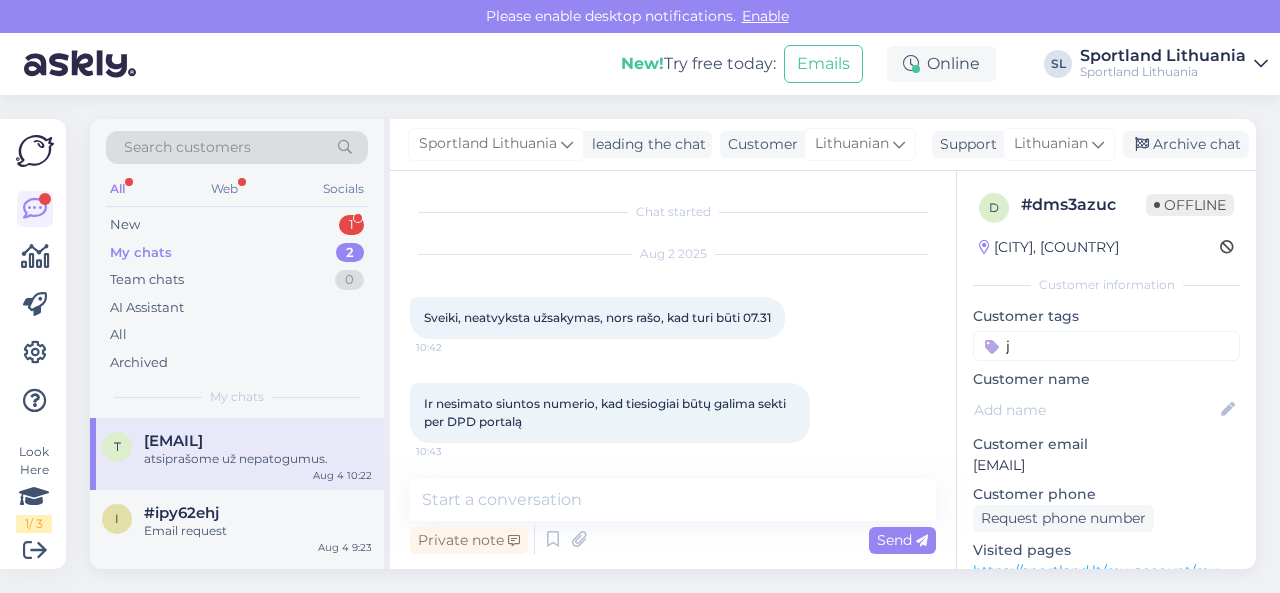 scroll, scrollTop: 0, scrollLeft: 0, axis: both 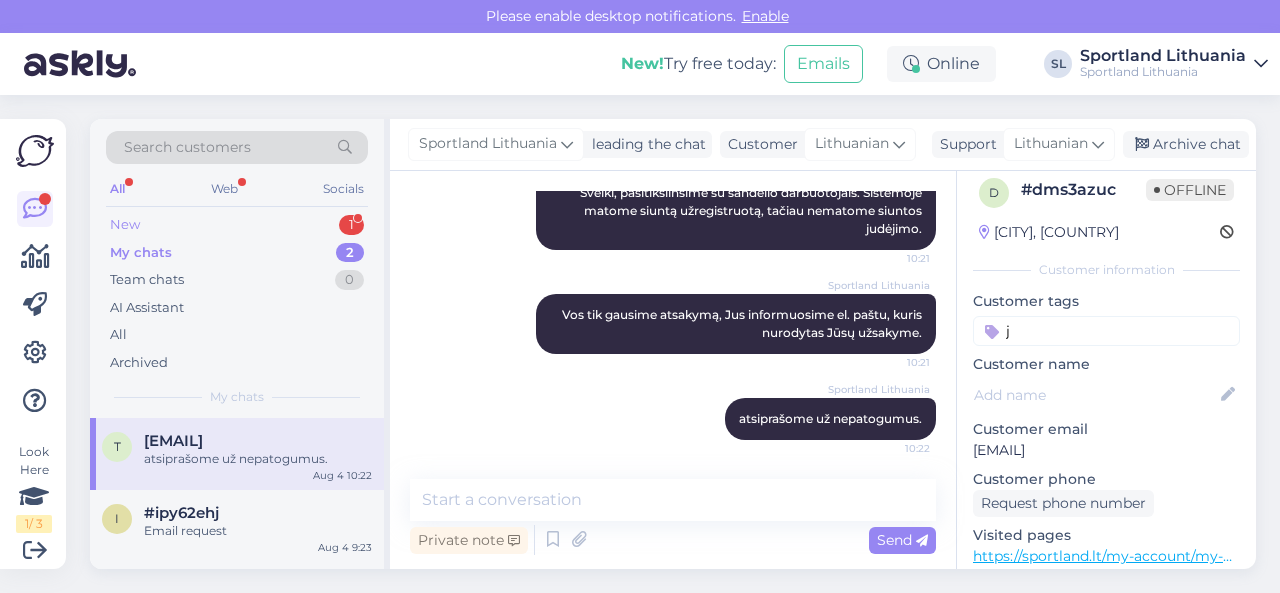 click on "New 1" at bounding box center (237, 225) 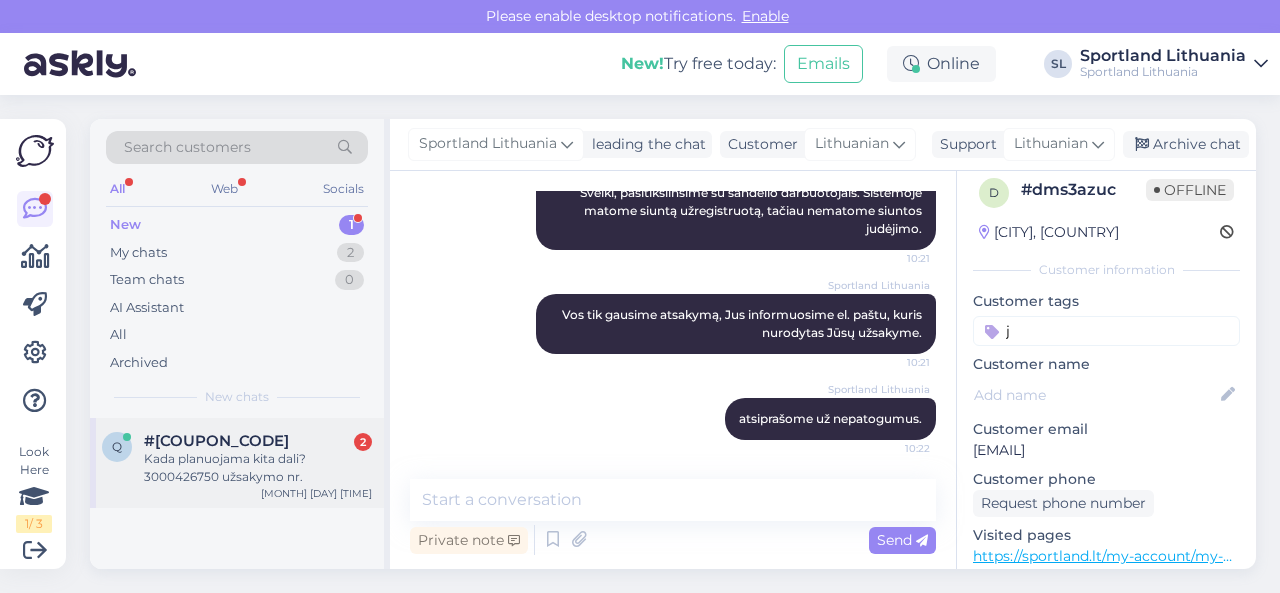 click on "Kada planuojama kita dali? 3000426750 užsakymo nr." at bounding box center (258, 468) 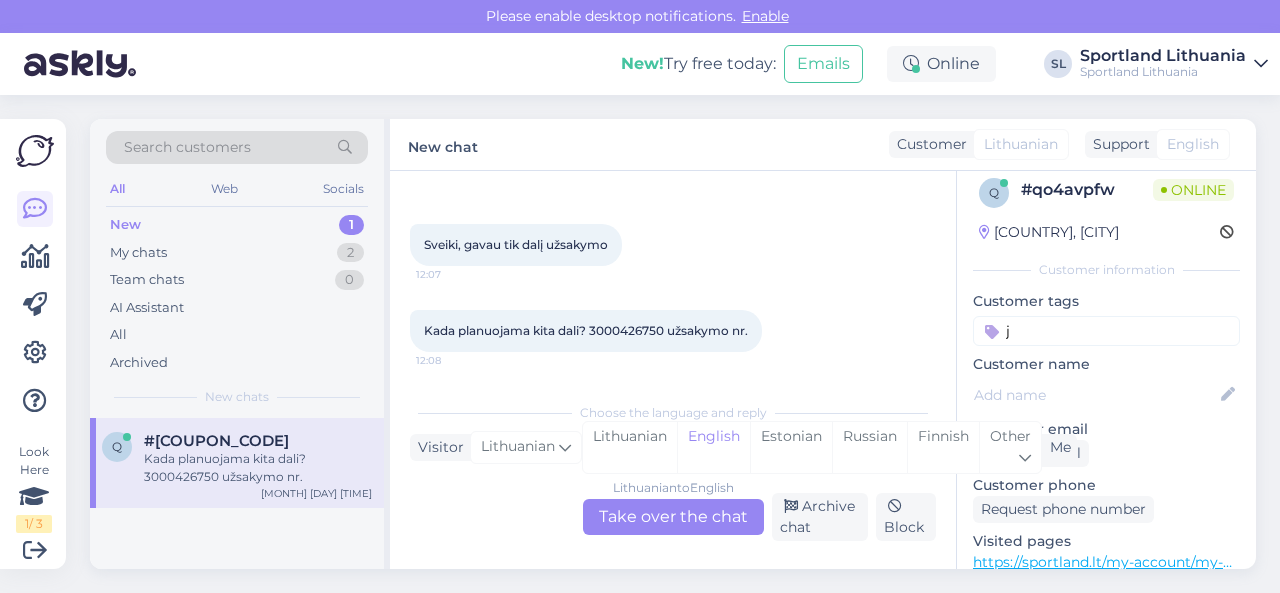 scroll, scrollTop: 72, scrollLeft: 0, axis: vertical 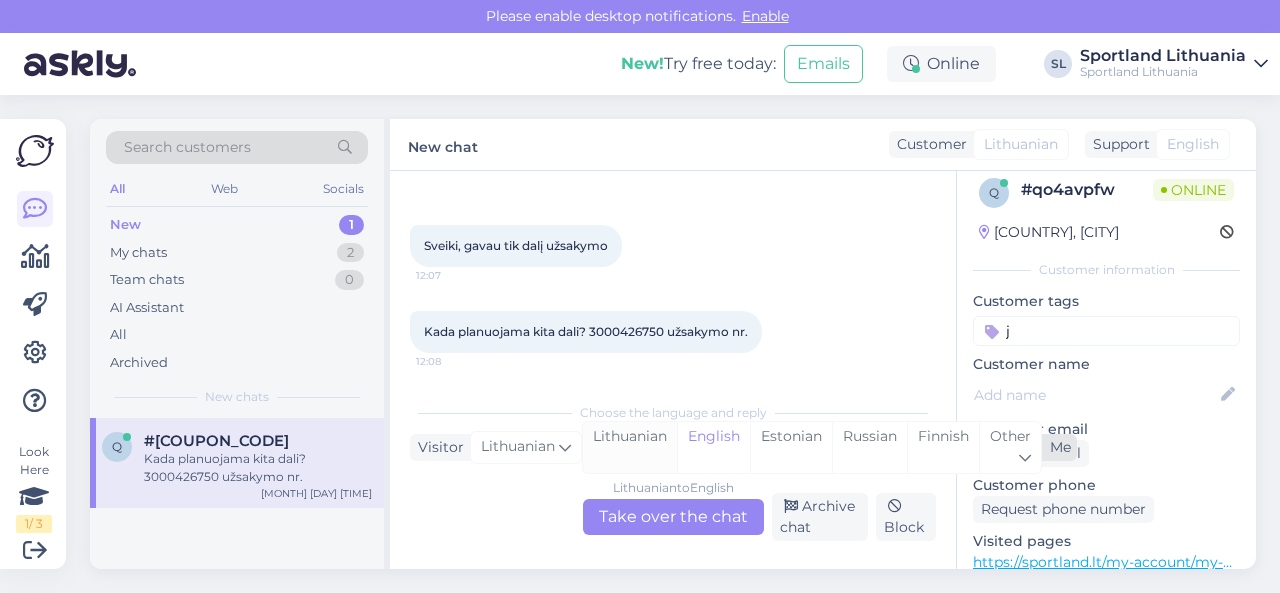 click on "Lithuanian" at bounding box center (630, 447) 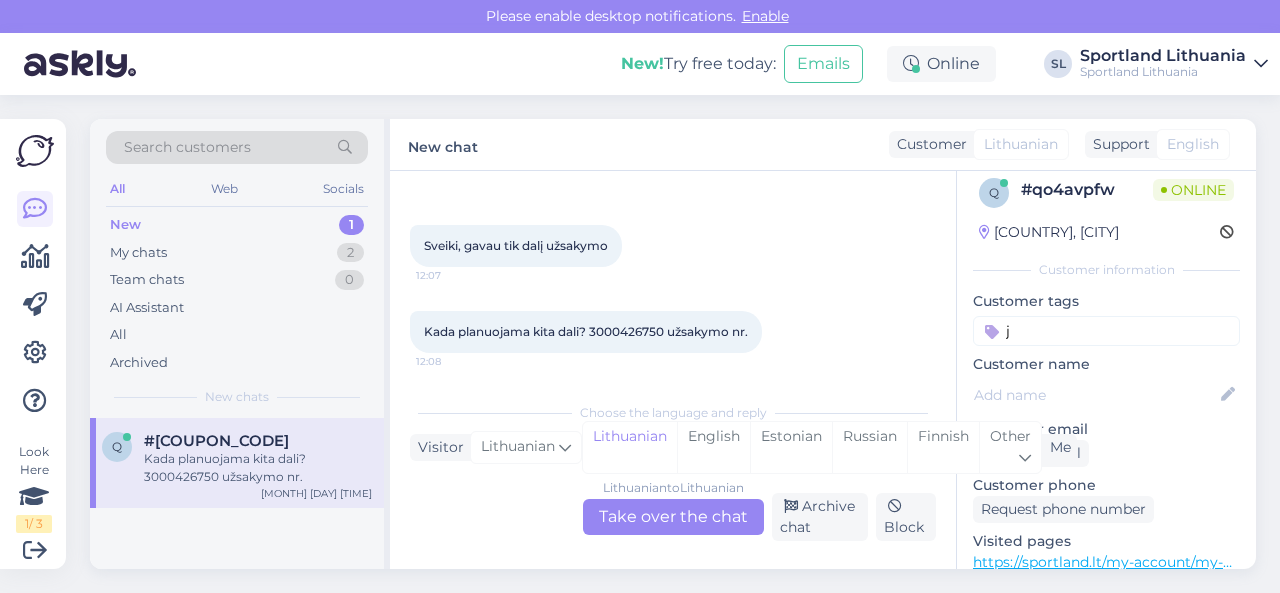 click on "Lithuanian  to  Lithuanian Take over the chat" at bounding box center [673, 517] 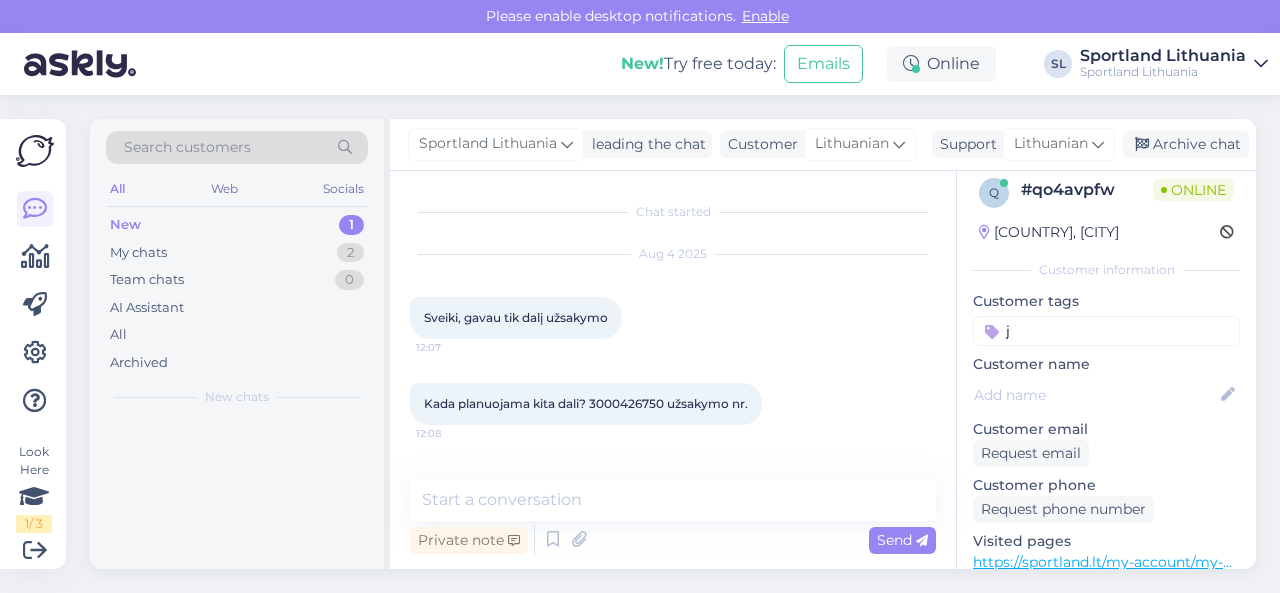 scroll, scrollTop: 0, scrollLeft: 0, axis: both 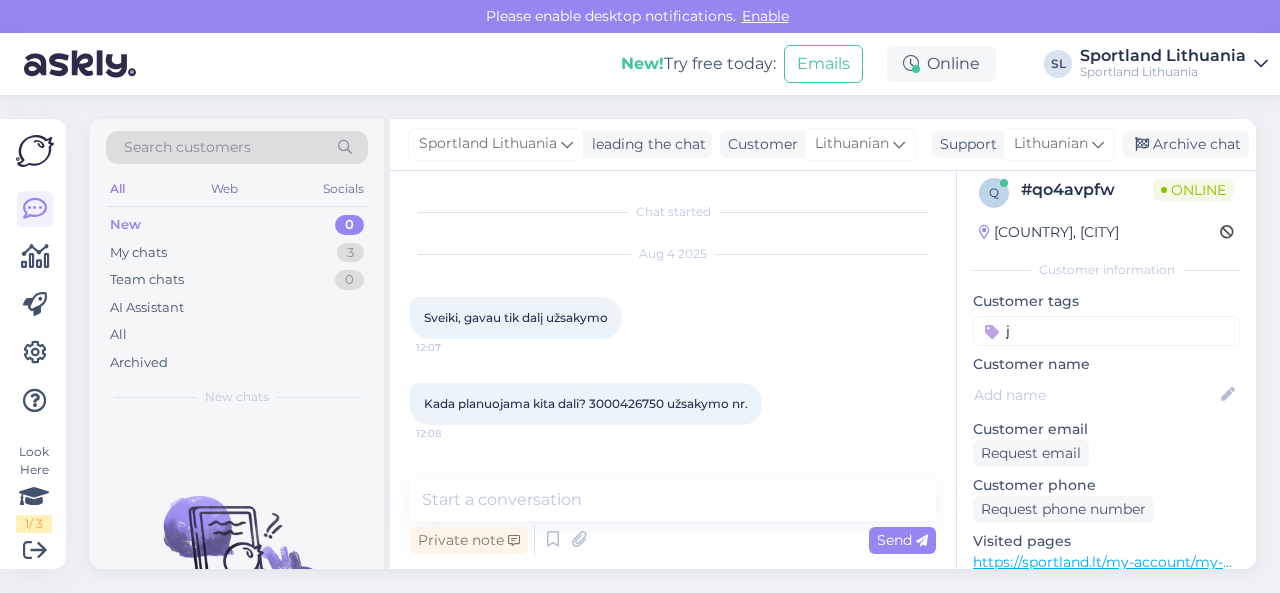 click on "Kada planuojama kita dali? 3000426750 užsakymo nr." at bounding box center [586, 403] 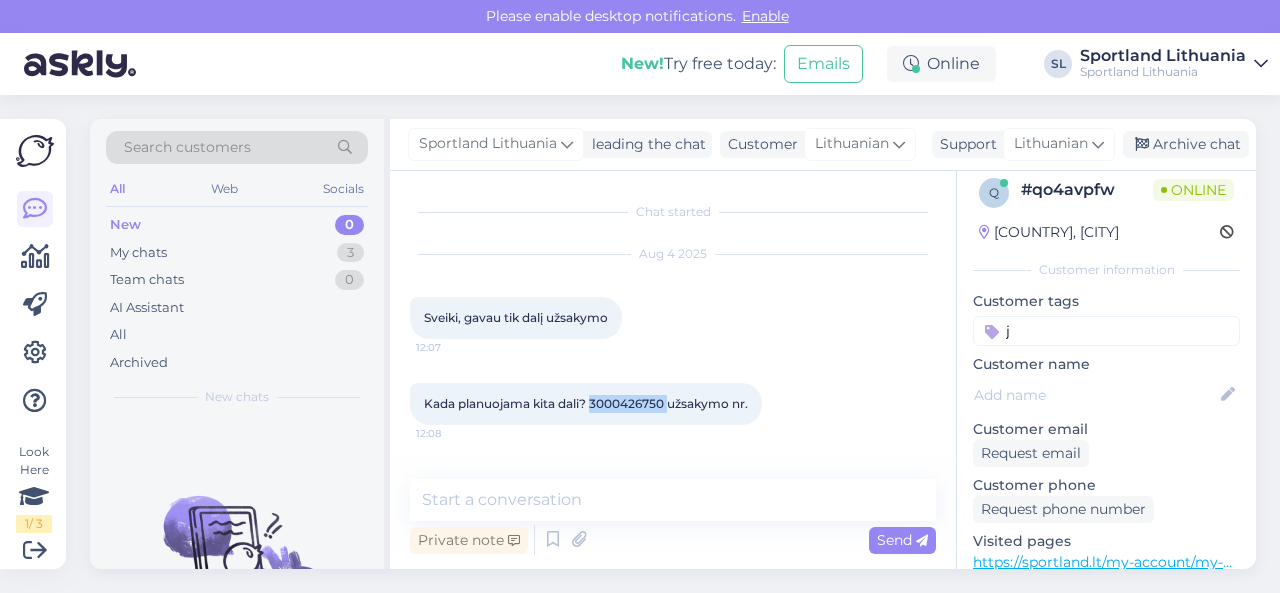 click on "Kada planuojama kita dali? 3000426750 užsakymo nr." at bounding box center [586, 403] 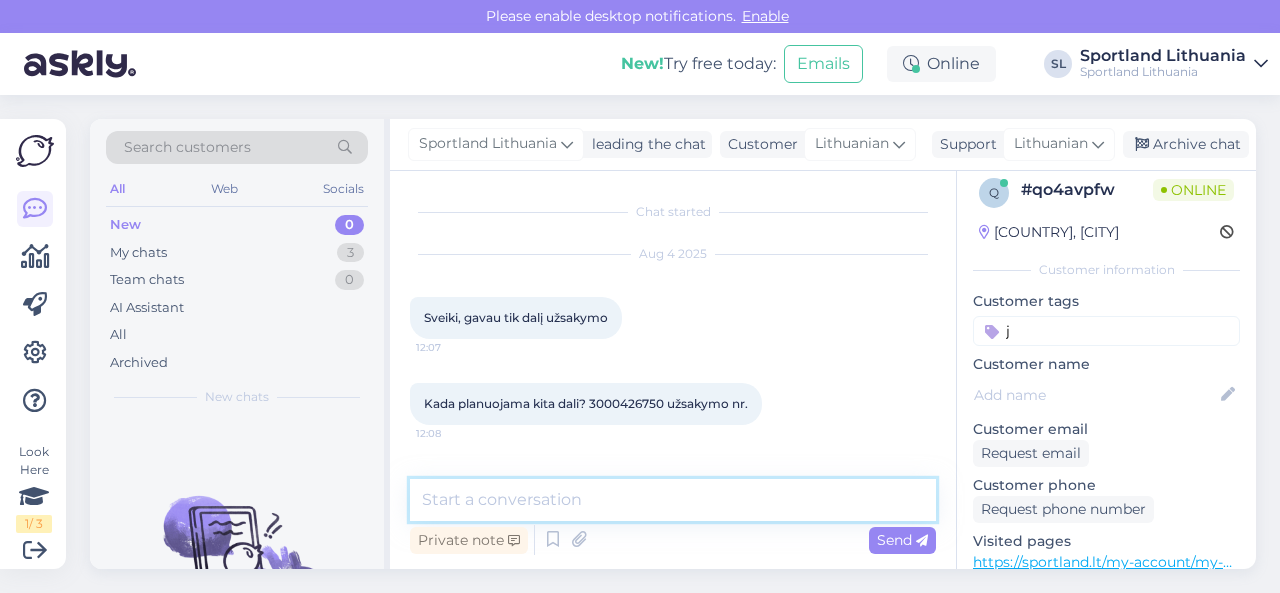 click at bounding box center [673, 500] 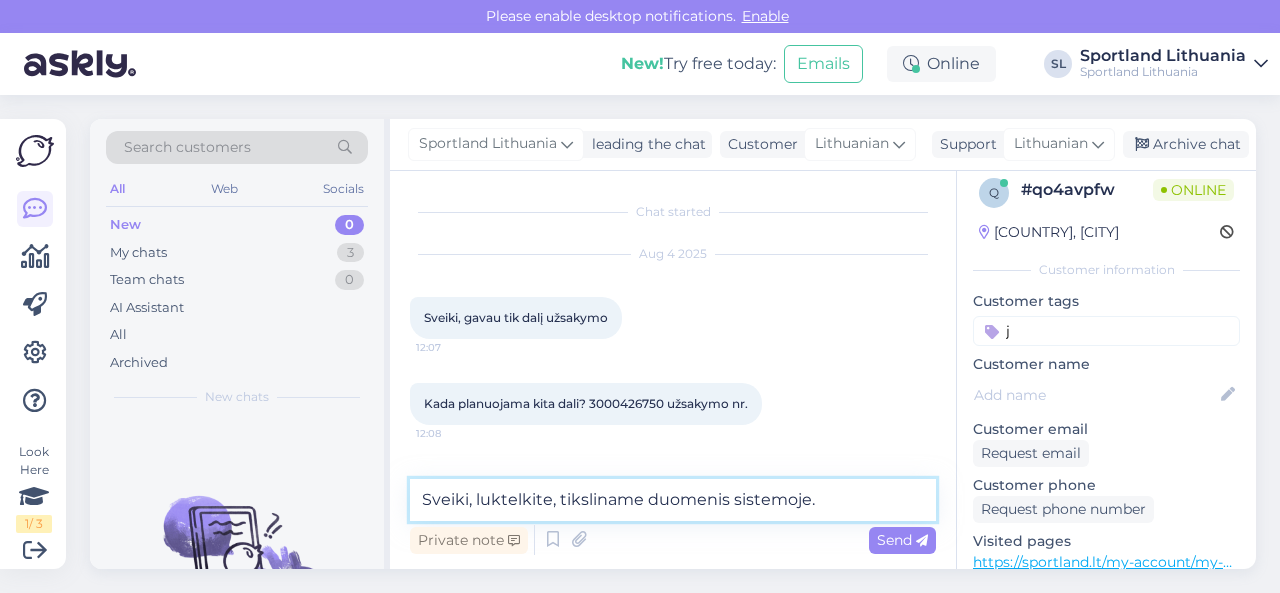 type on "Sveiki, luktelkite, tiksliname duomenis sistemoje." 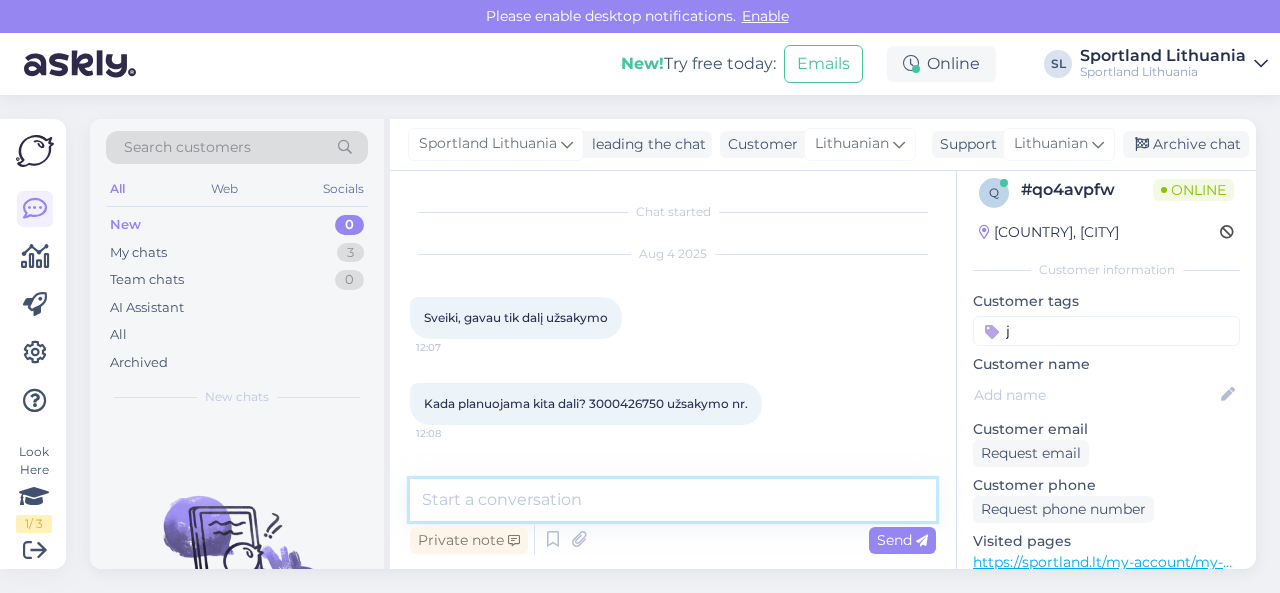 scroll, scrollTop: 71, scrollLeft: 0, axis: vertical 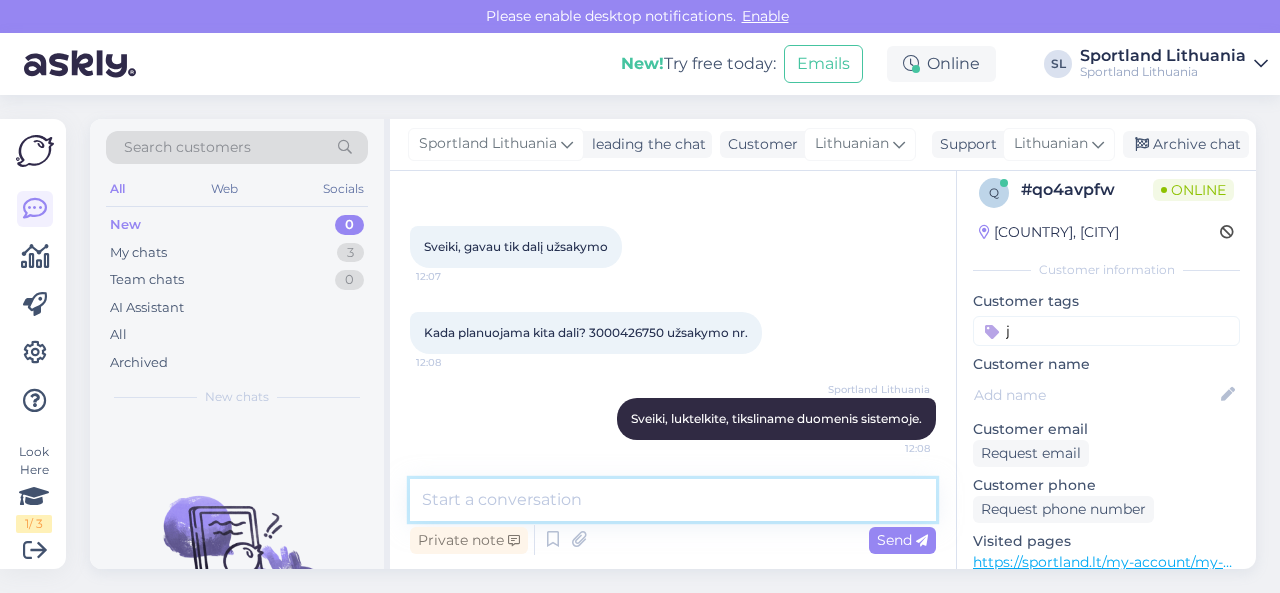 click at bounding box center (673, 500) 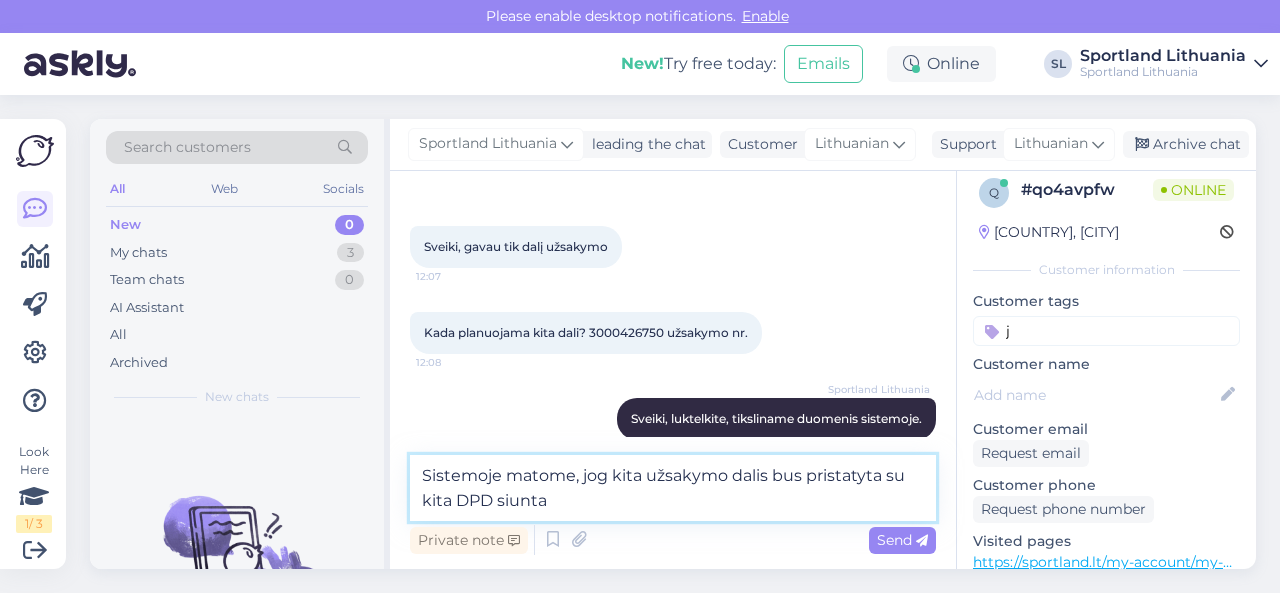 paste on "[TRACKING_NUMBER]" 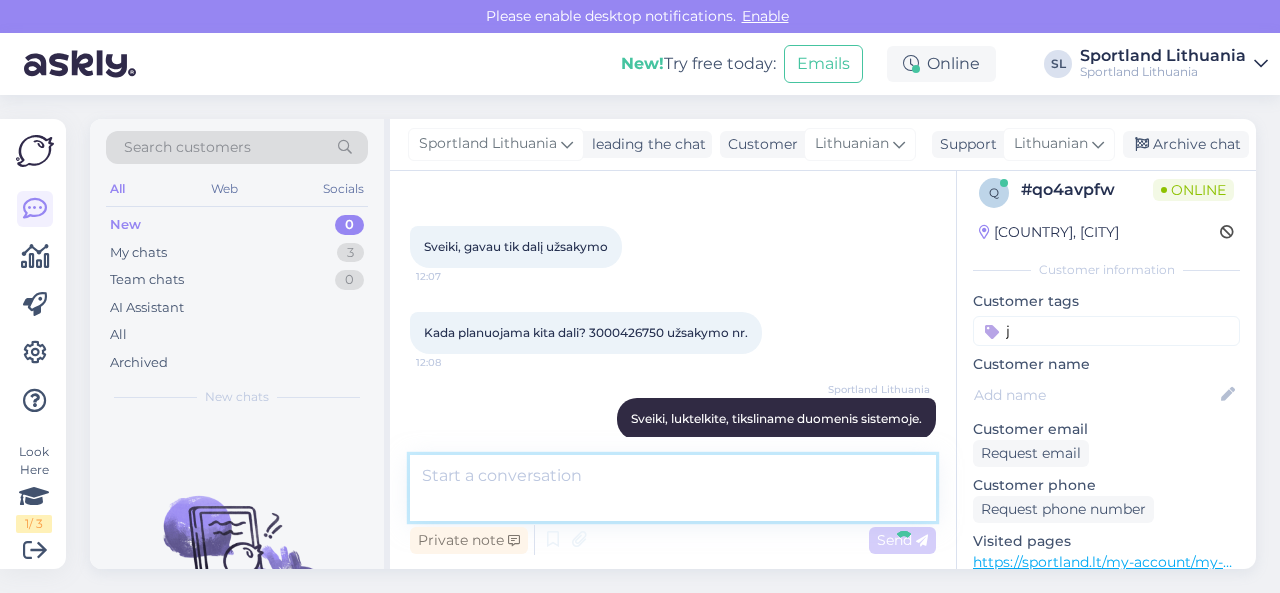 scroll, scrollTop: 175, scrollLeft: 0, axis: vertical 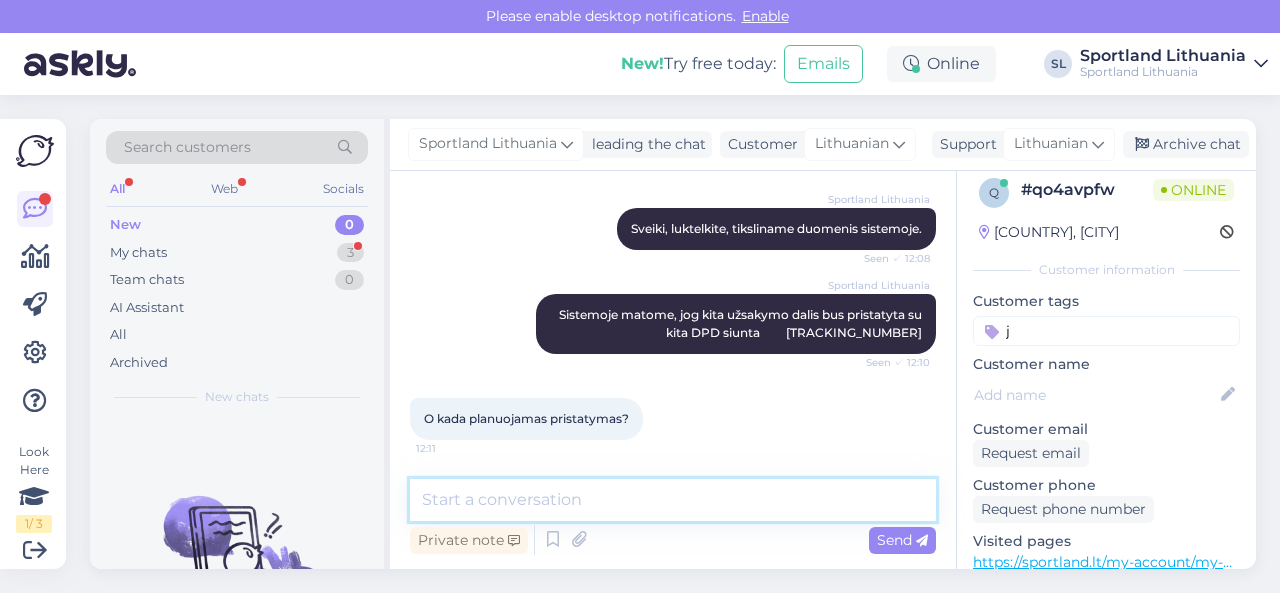 click at bounding box center [673, 500] 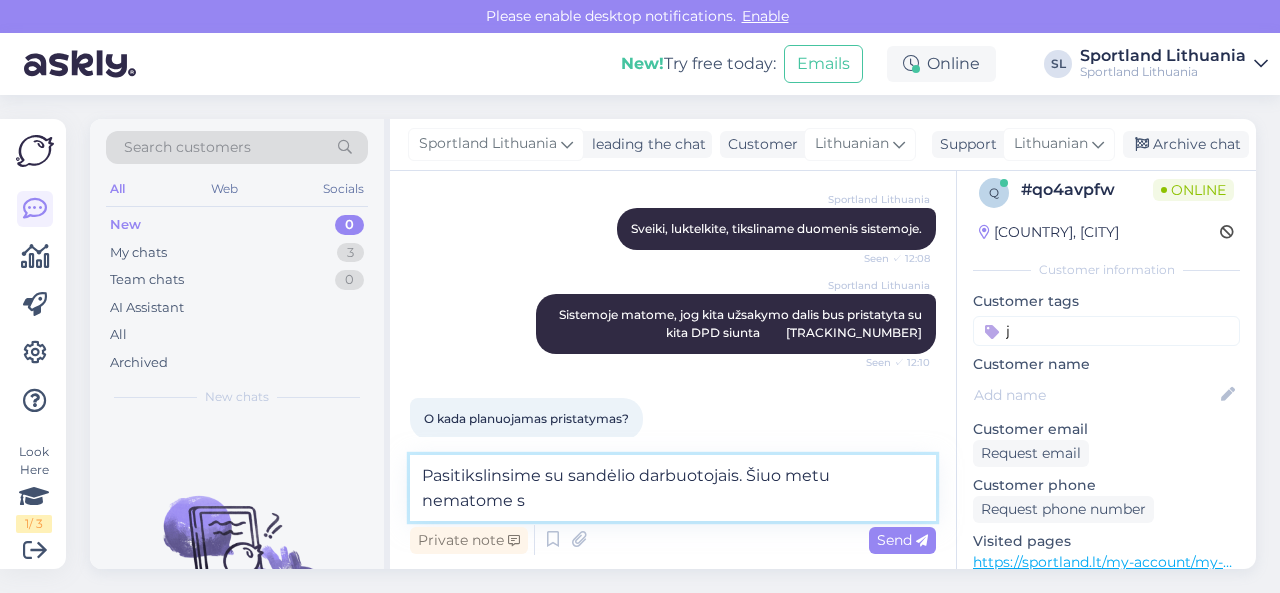 scroll, scrollTop: 282, scrollLeft: 0, axis: vertical 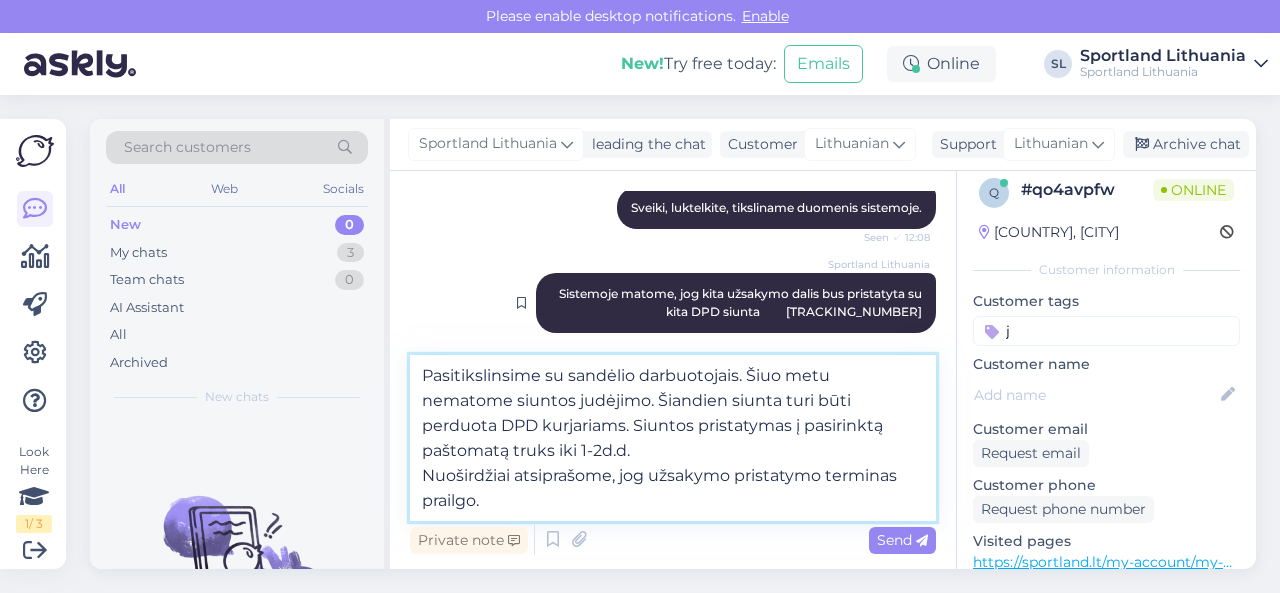 type on "Pasitikslinsime su sandėlio darbuotojais. Šiuo metu nematome siuntos judėjimo. Šiandien siunta turi būti perduota DPD kurjariams. Siuntos pristatymas į pasirinktą paštomatą truks iki 1-2d.d.
Nuoširdžiai atsiprašome, jog užsakymo pristatymo terminas prailgo." 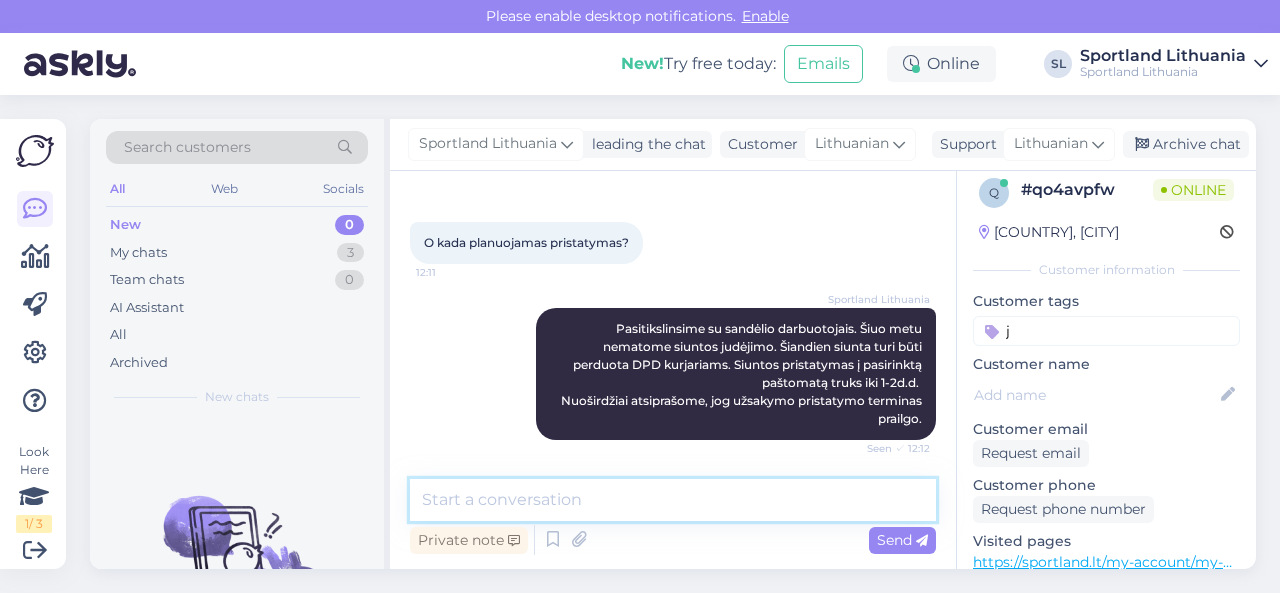 scroll, scrollTop: 559, scrollLeft: 0, axis: vertical 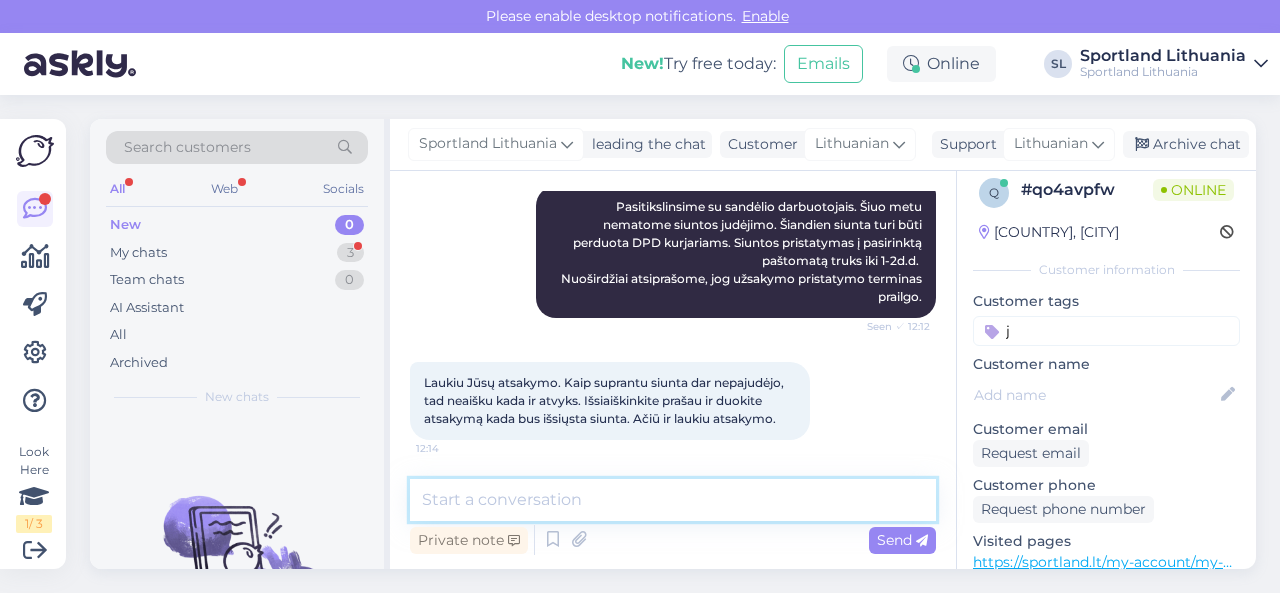 click at bounding box center [673, 500] 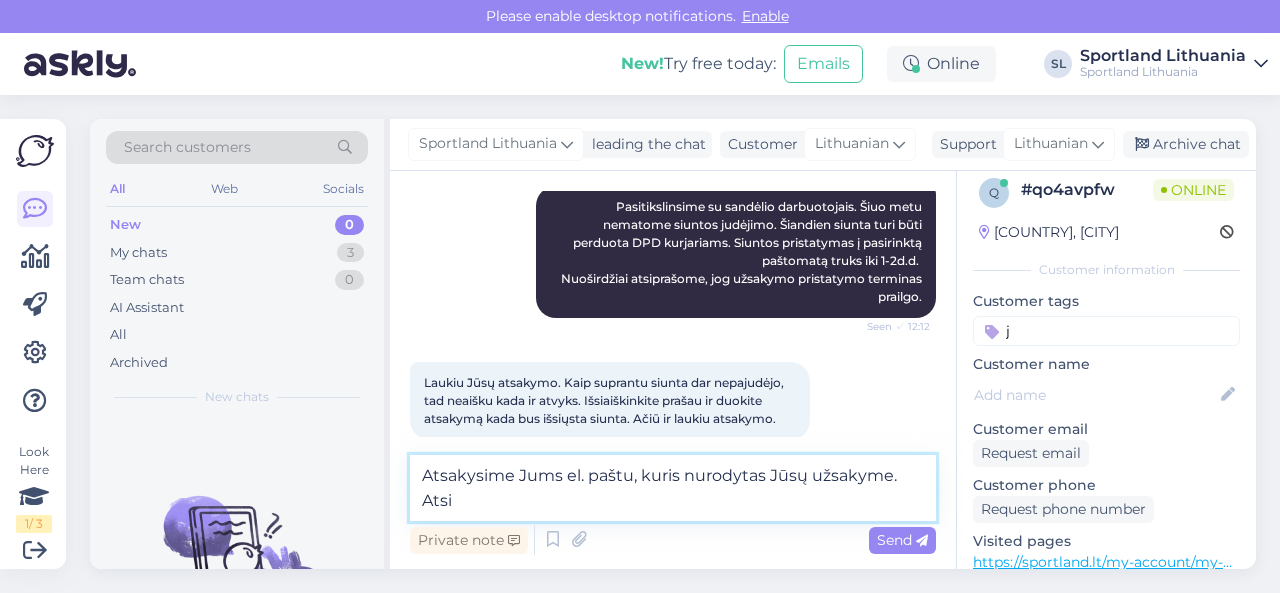 scroll, scrollTop: 561, scrollLeft: 0, axis: vertical 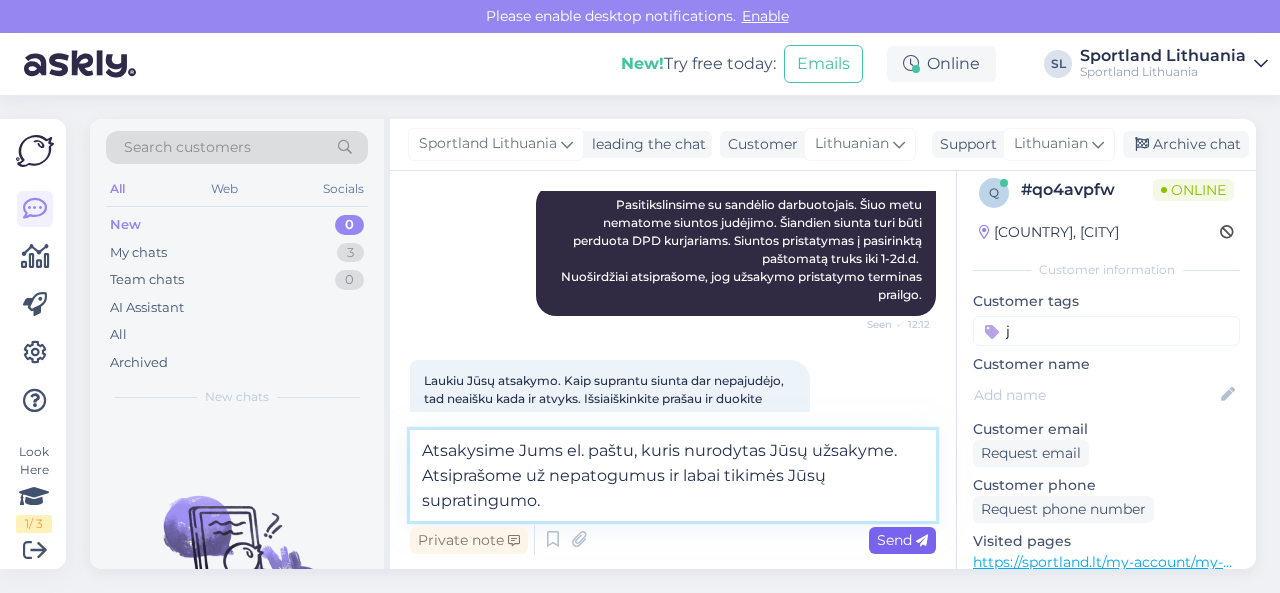 type on "Atsakysime Jums el. paštu, kuris nurodytas Jūsų užsakyme. Atsiprašome už nepatogumus ir labai tikimės Jūsų supratingumo." 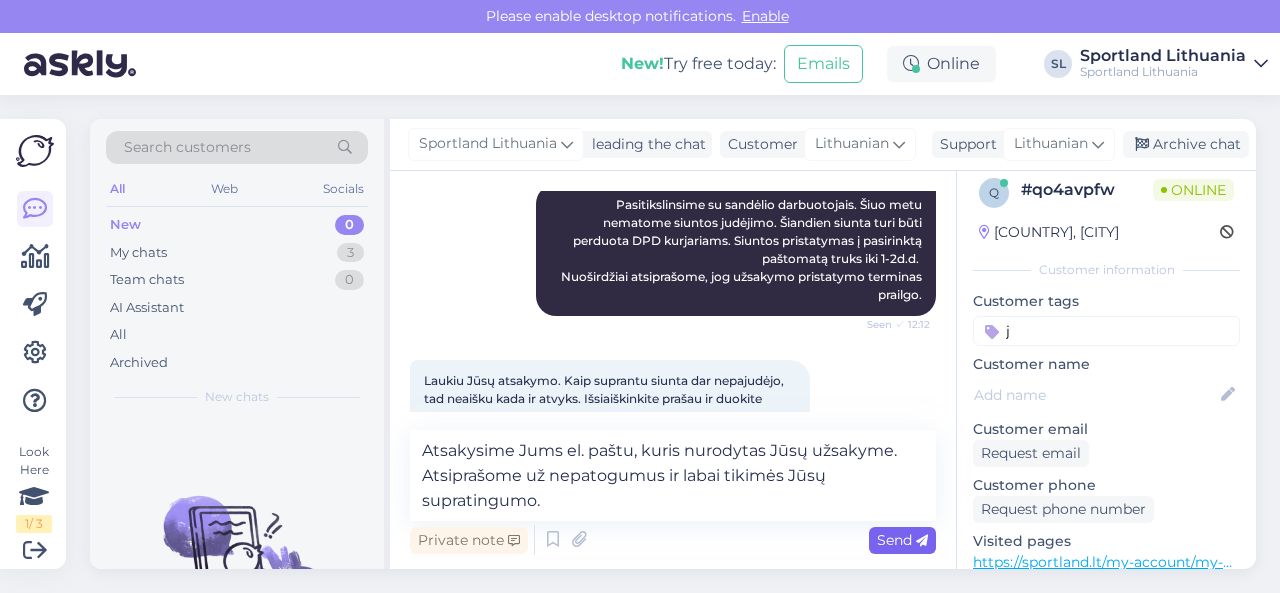 click on "Send" at bounding box center [902, 540] 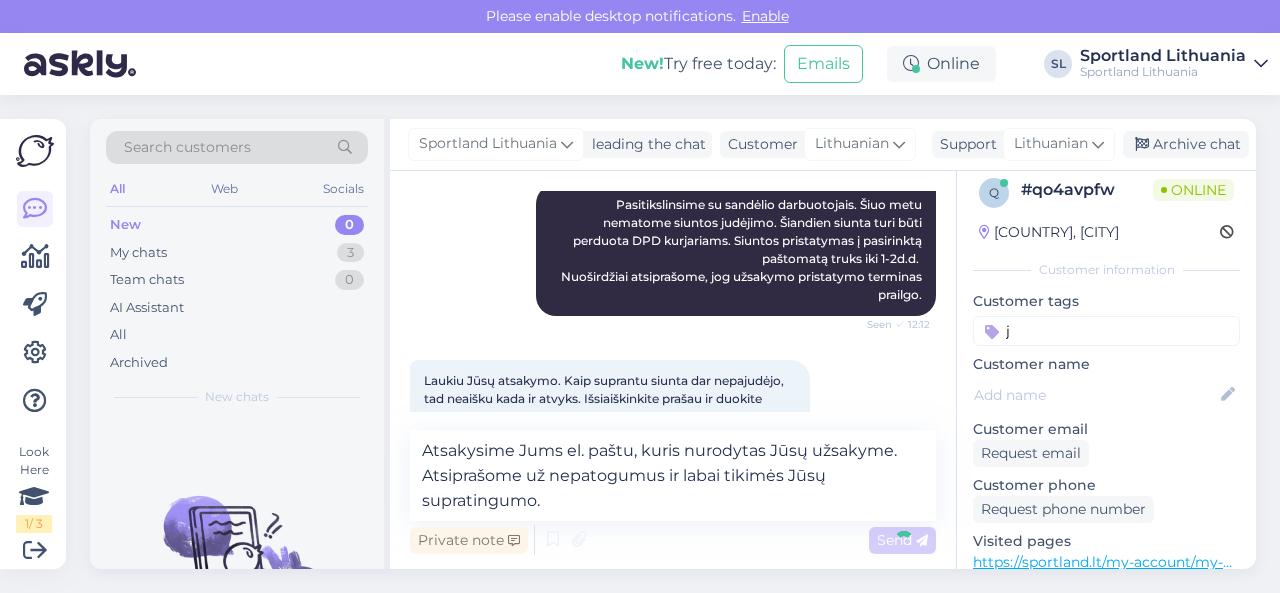 type 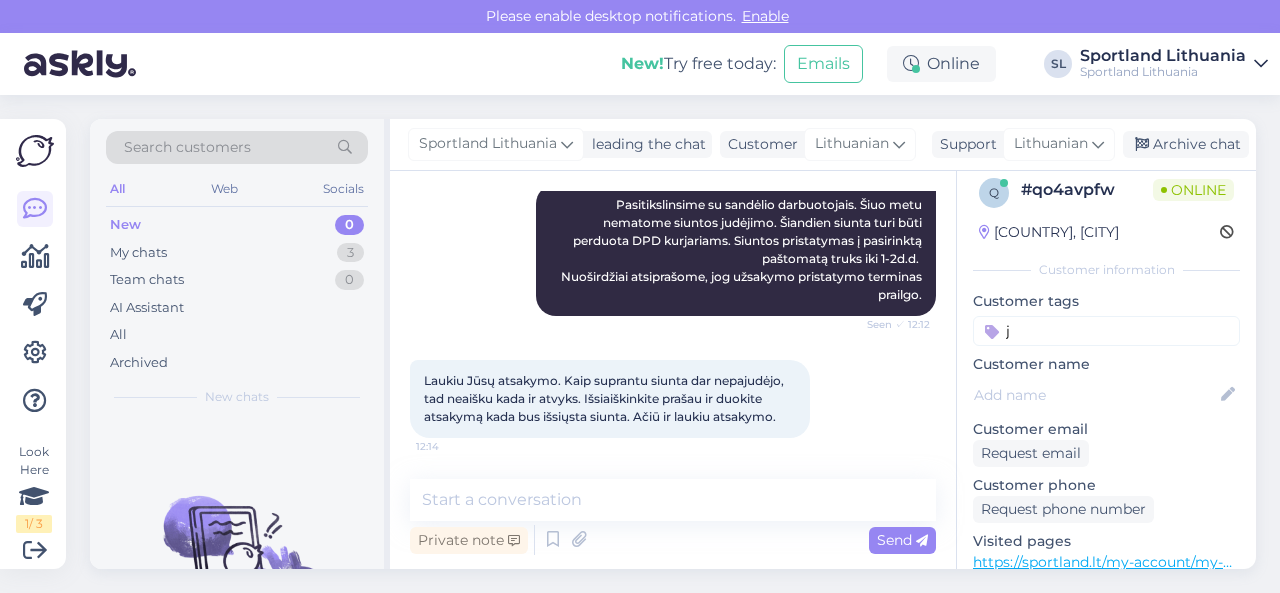 scroll, scrollTop: 681, scrollLeft: 0, axis: vertical 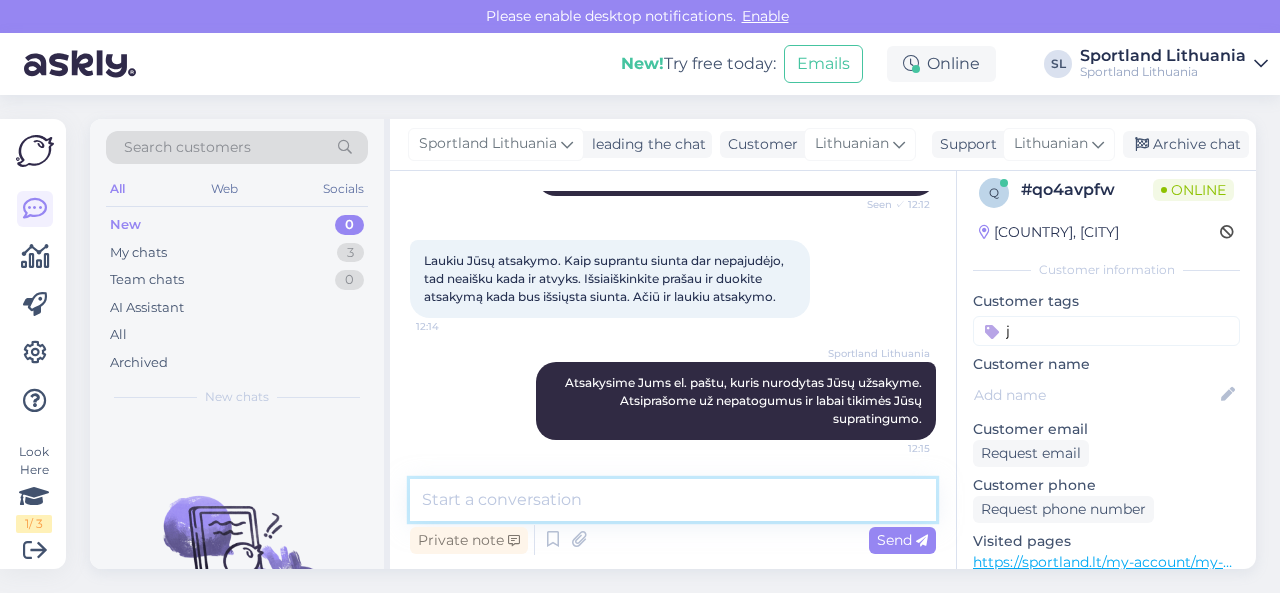 click at bounding box center [673, 500] 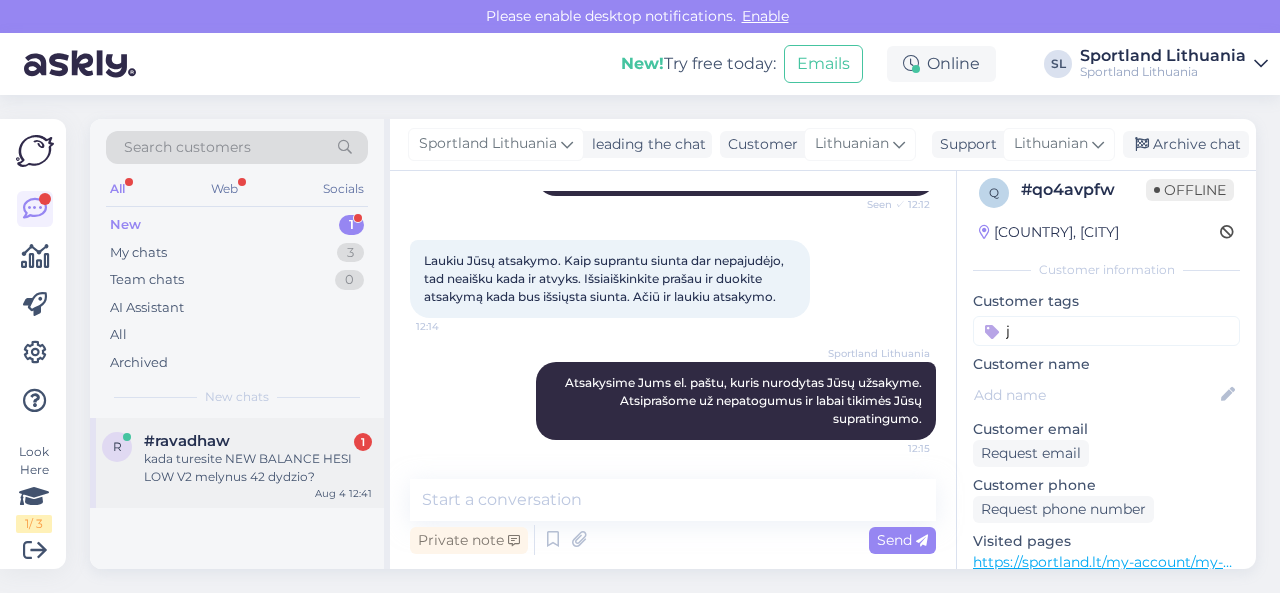 click on "#ravadhaw 1" at bounding box center (258, 441) 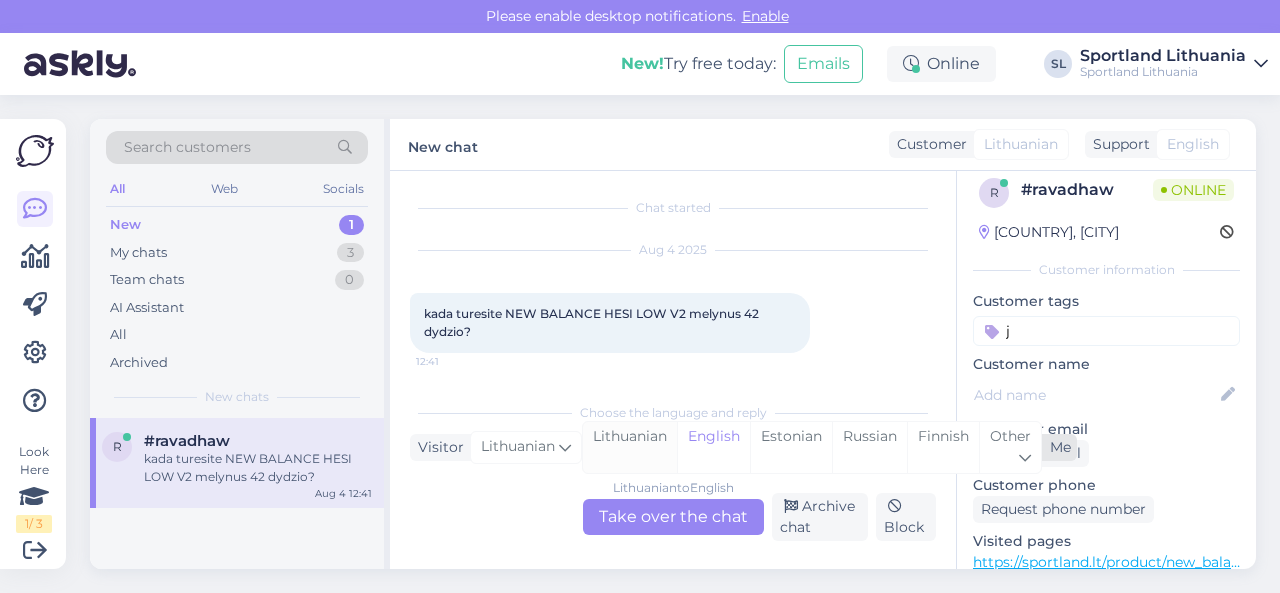 click on "Lithuanian" at bounding box center [630, 447] 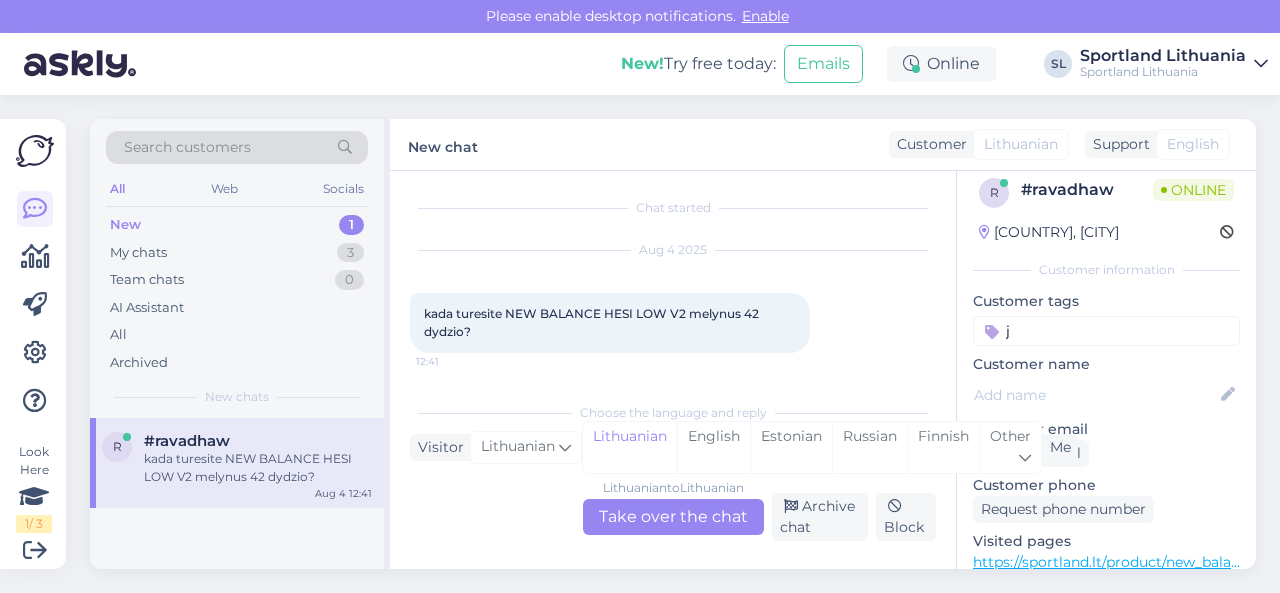 click on "Lithuanian  to  Lithuanian Take over the chat" at bounding box center [673, 517] 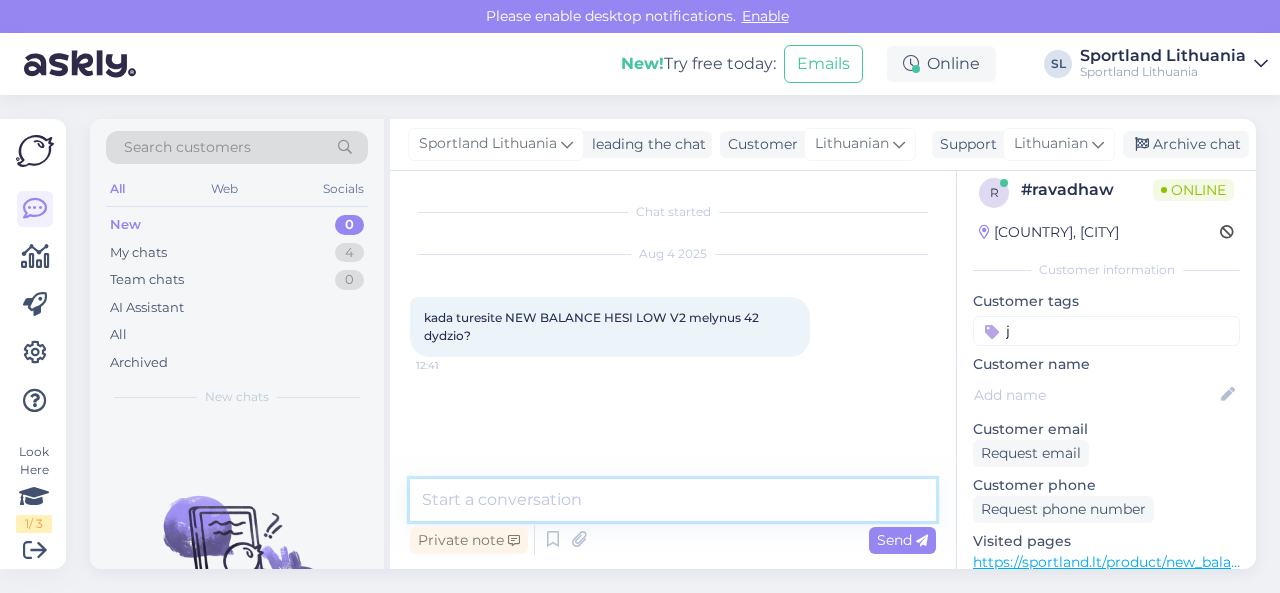 click at bounding box center [673, 500] 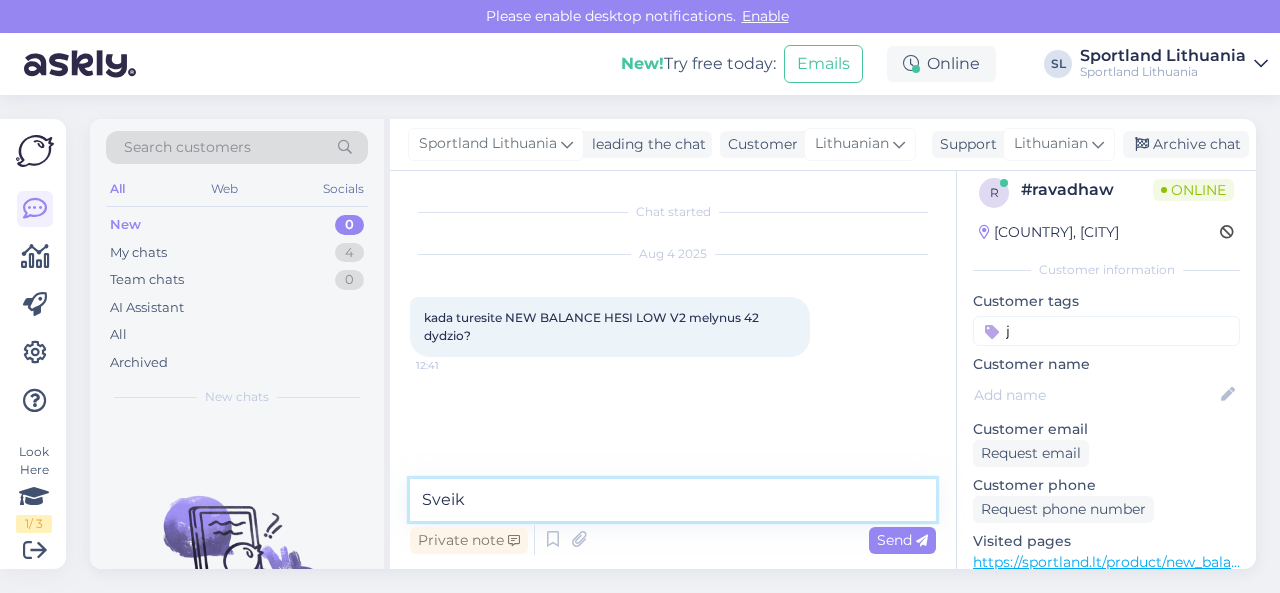 type on "Sveiki" 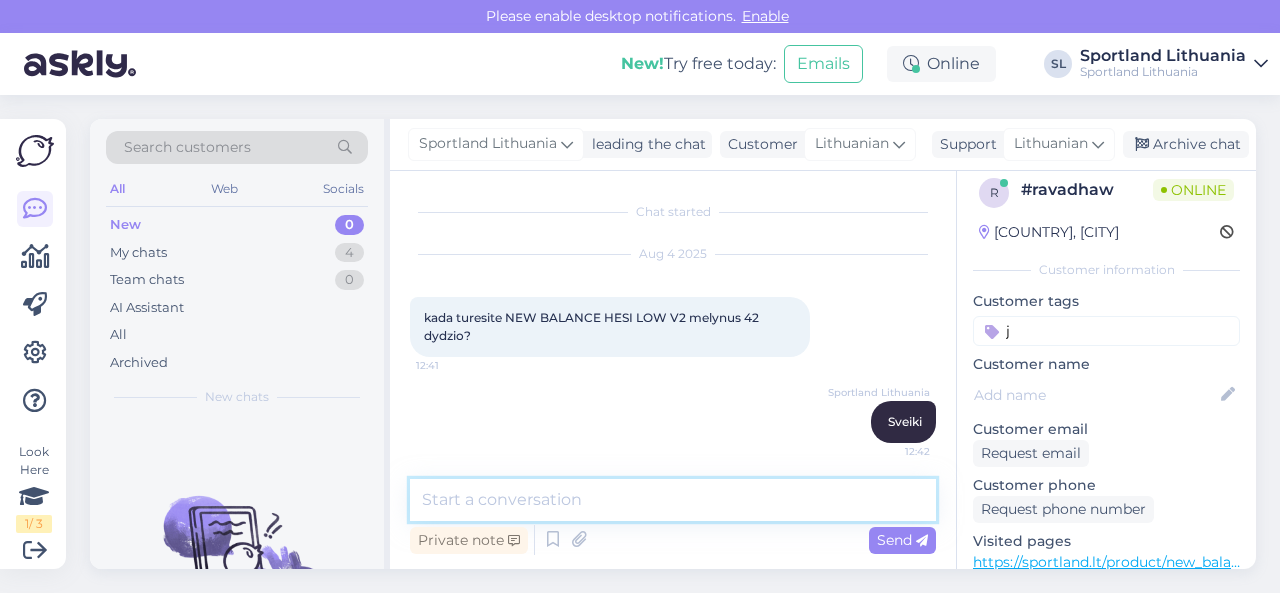 scroll, scrollTop: 3, scrollLeft: 0, axis: vertical 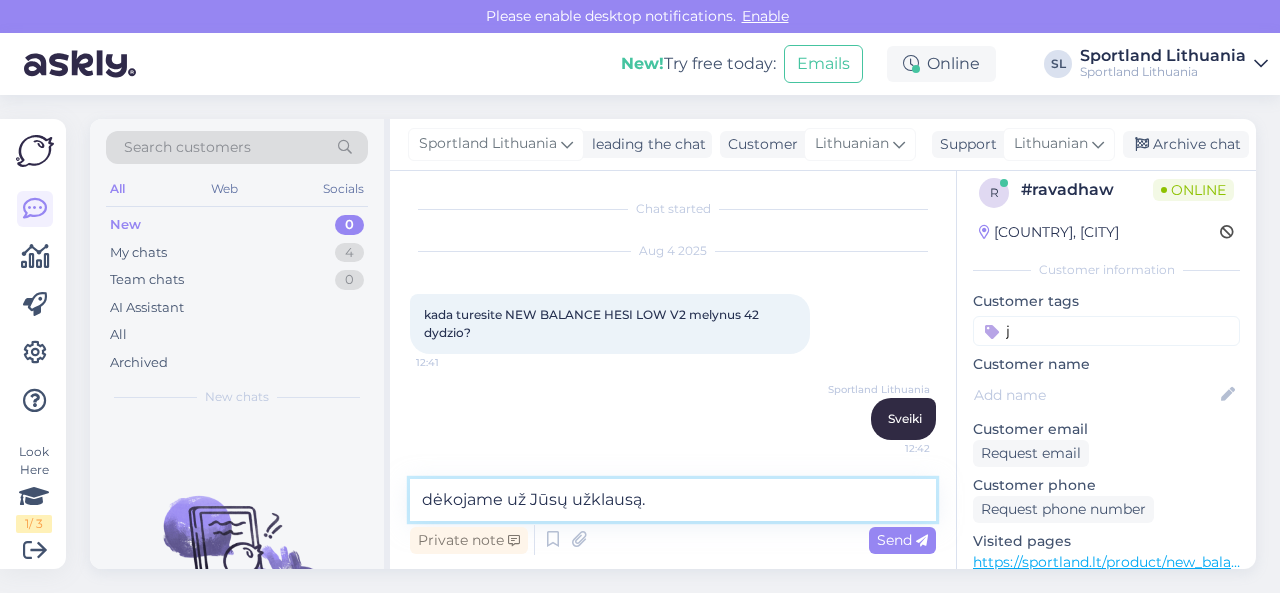 type on "dėkojame už Jūsų užklausą." 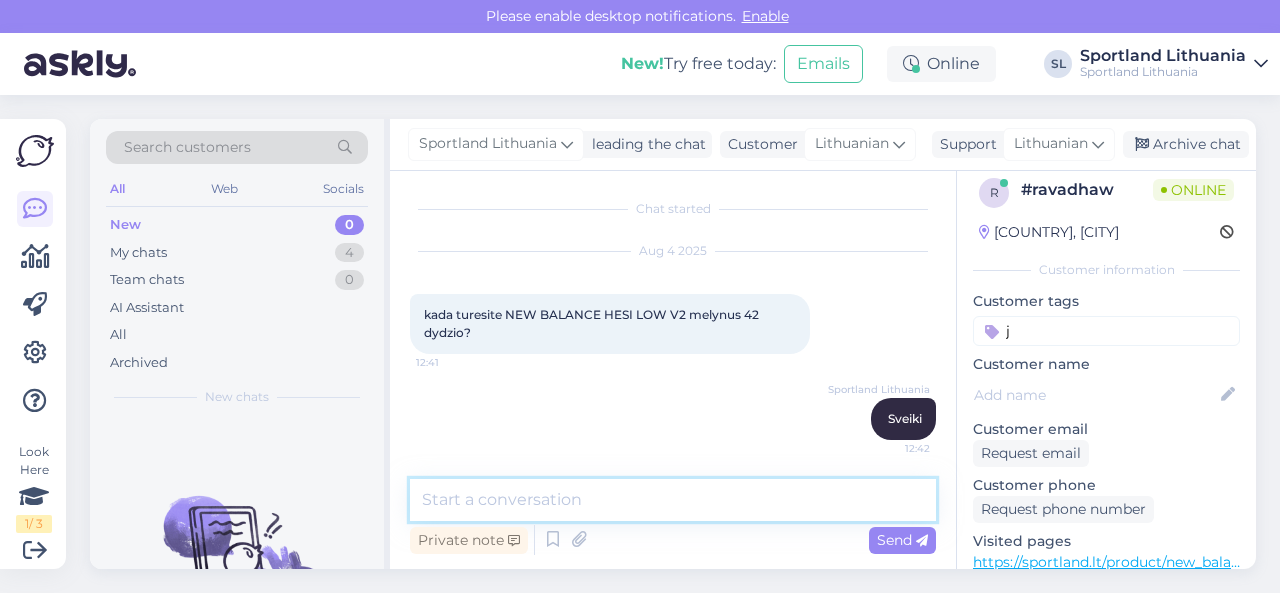 scroll, scrollTop: 89, scrollLeft: 0, axis: vertical 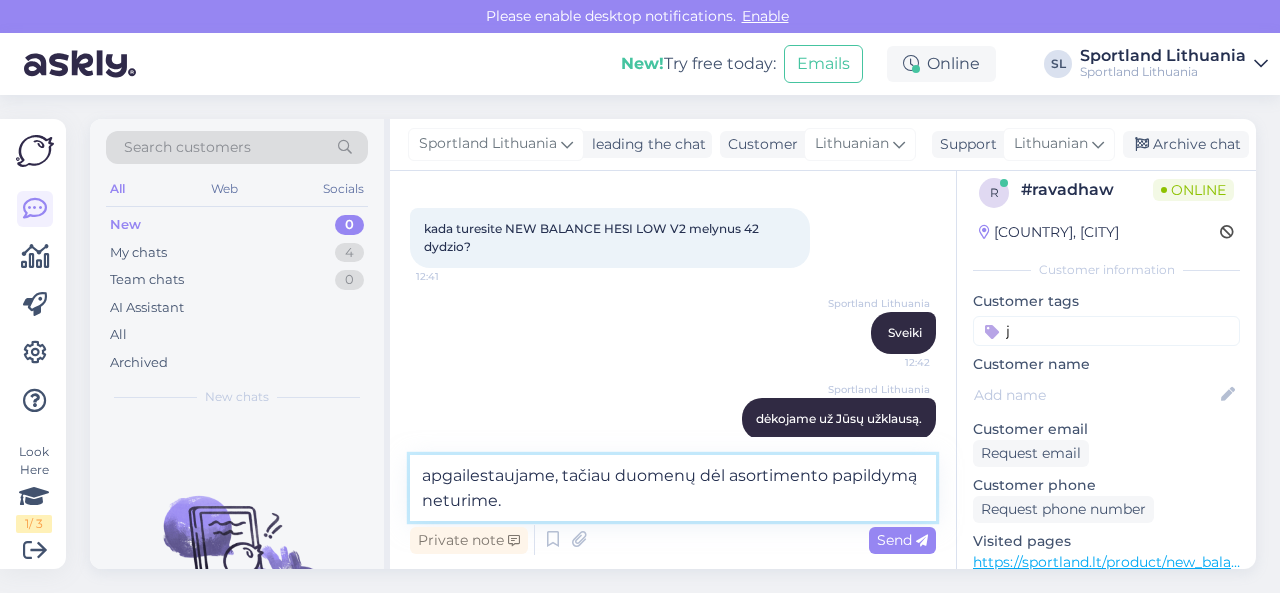 type on "apgailestaujame, tačiau duomenų dėl asortimento papildymą neturime." 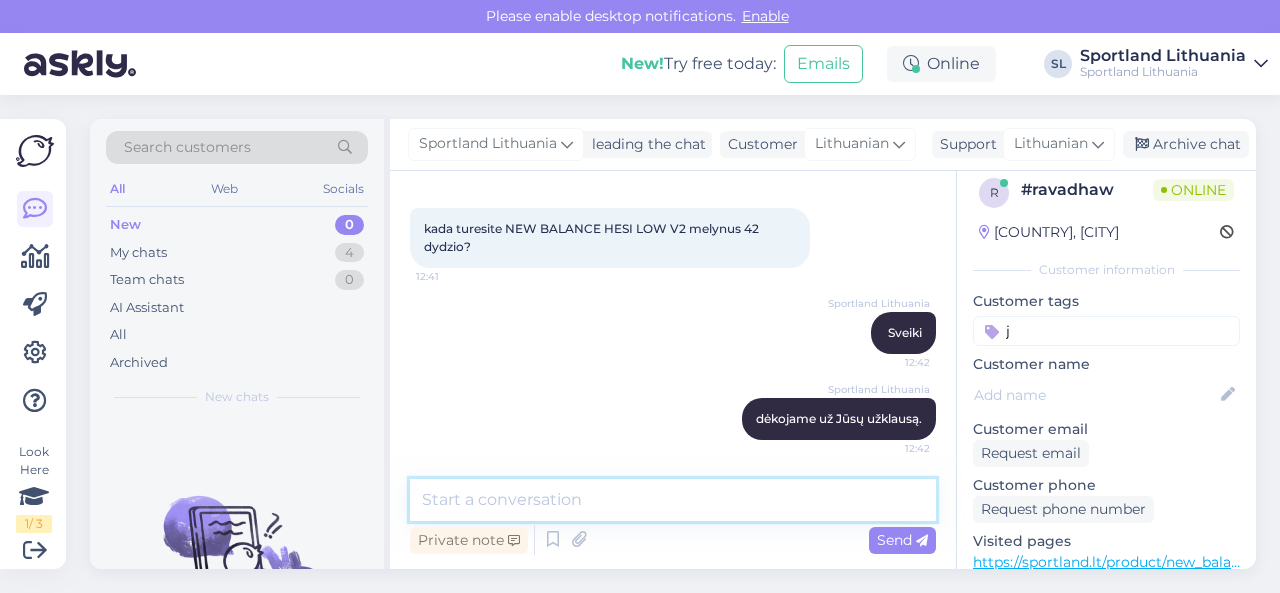 scroll, scrollTop: 193, scrollLeft: 0, axis: vertical 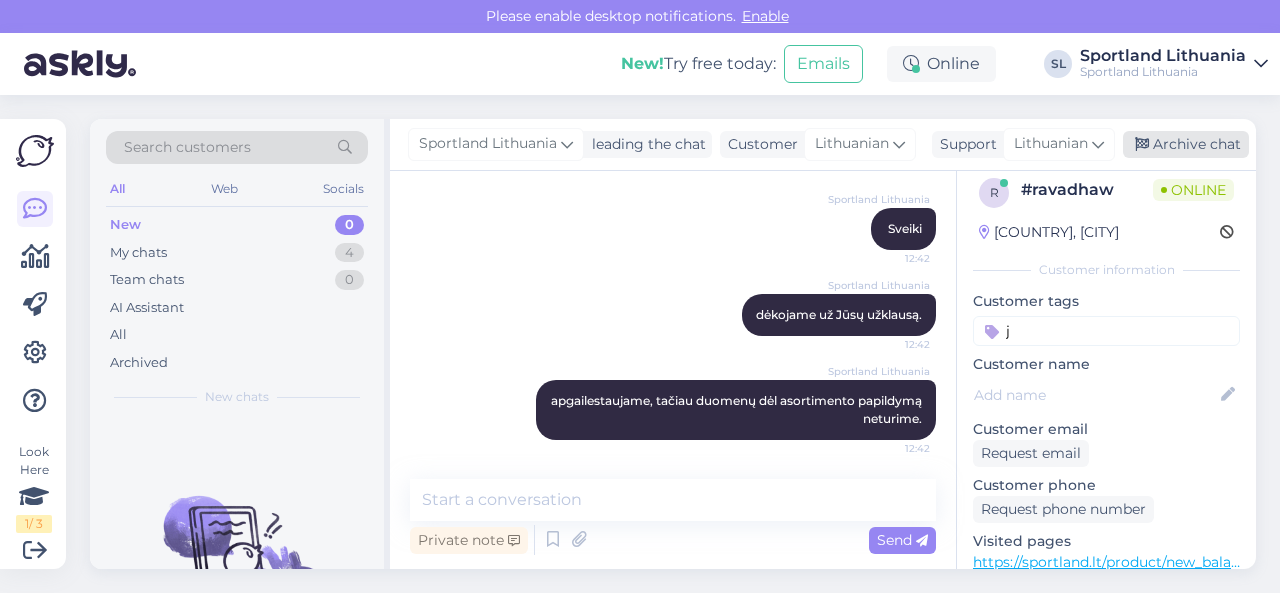 click on "Archive chat" at bounding box center (1186, 144) 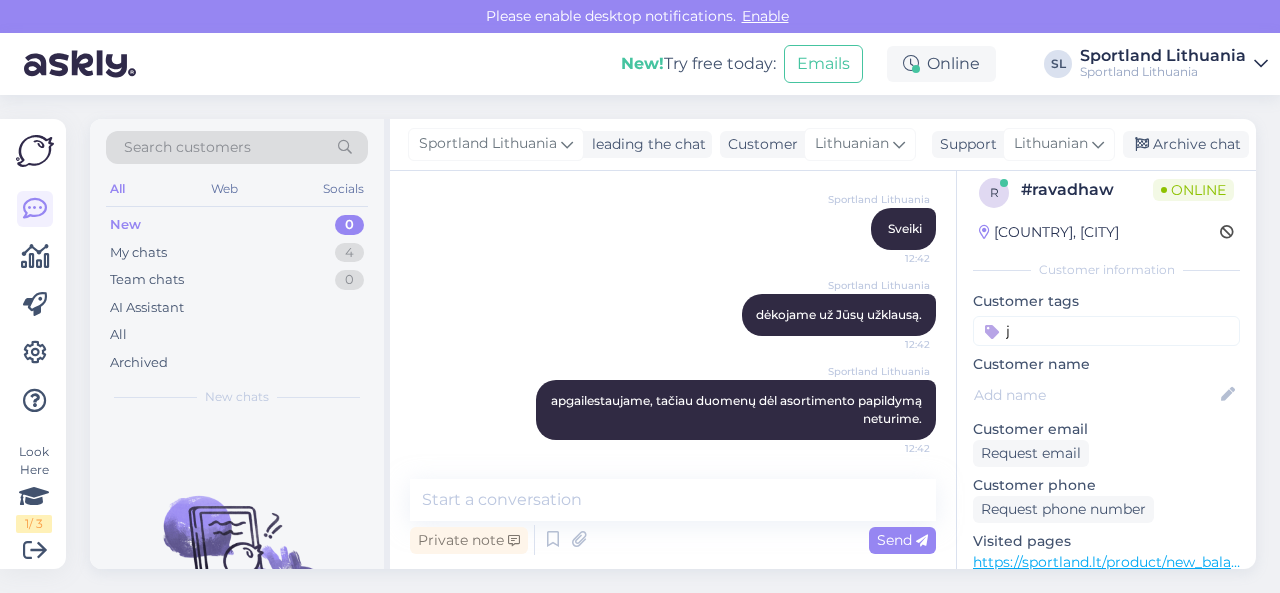 scroll, scrollTop: 200, scrollLeft: 0, axis: vertical 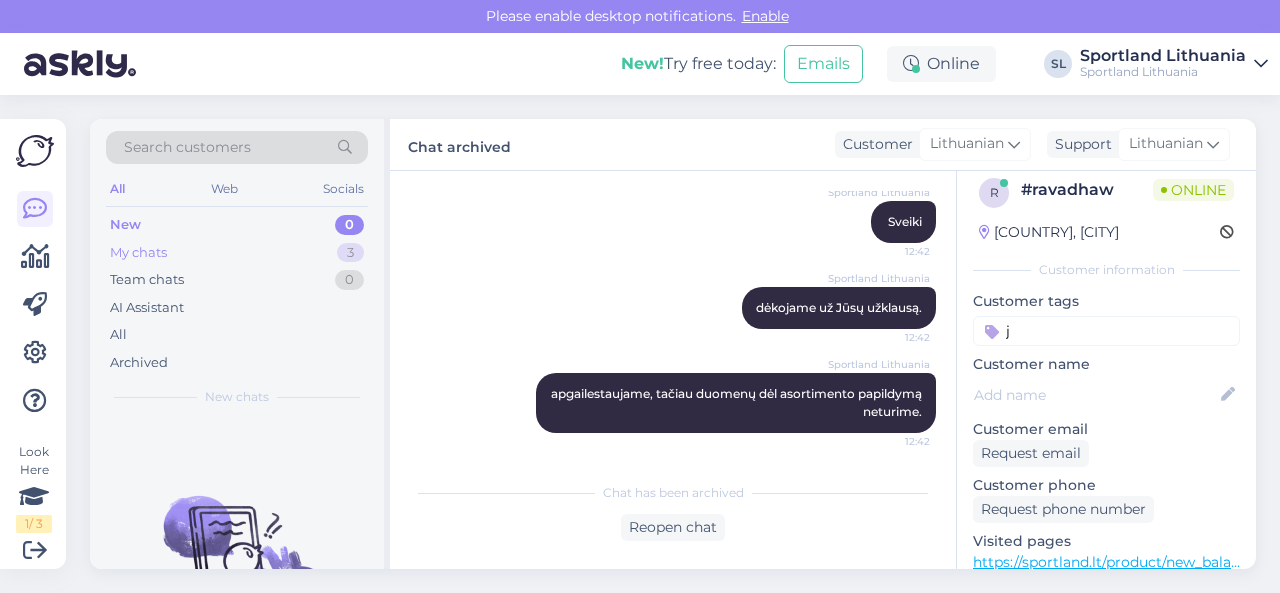 click on "My chats 3" at bounding box center [237, 253] 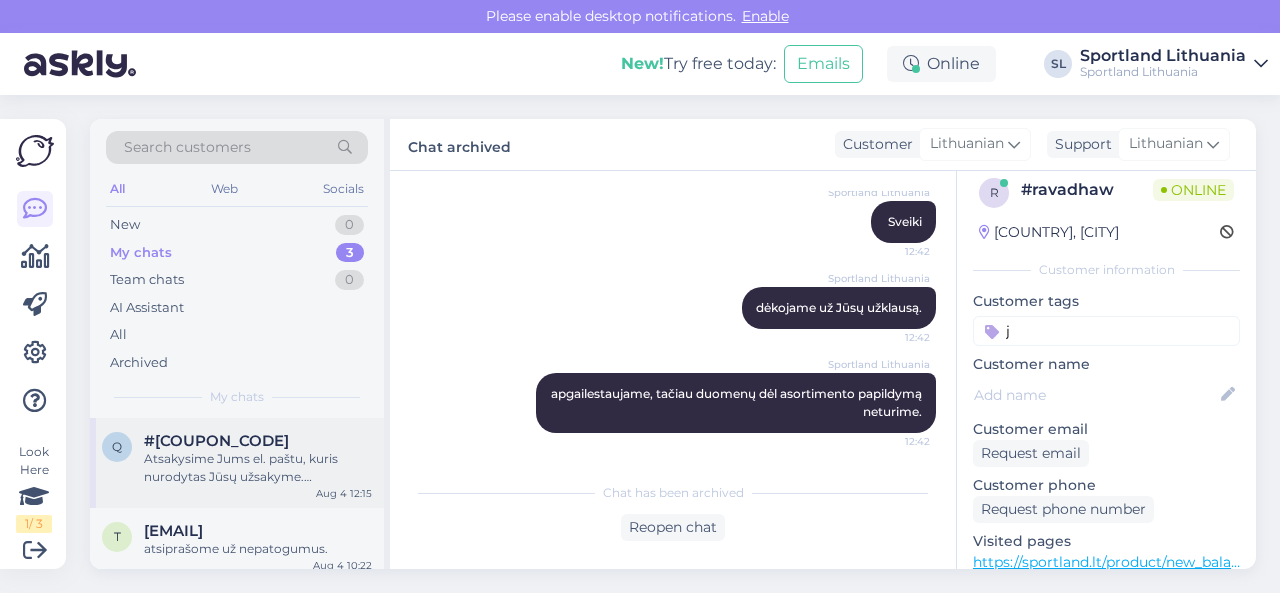 click on "#[COUPON_CODE]" at bounding box center (216, 441) 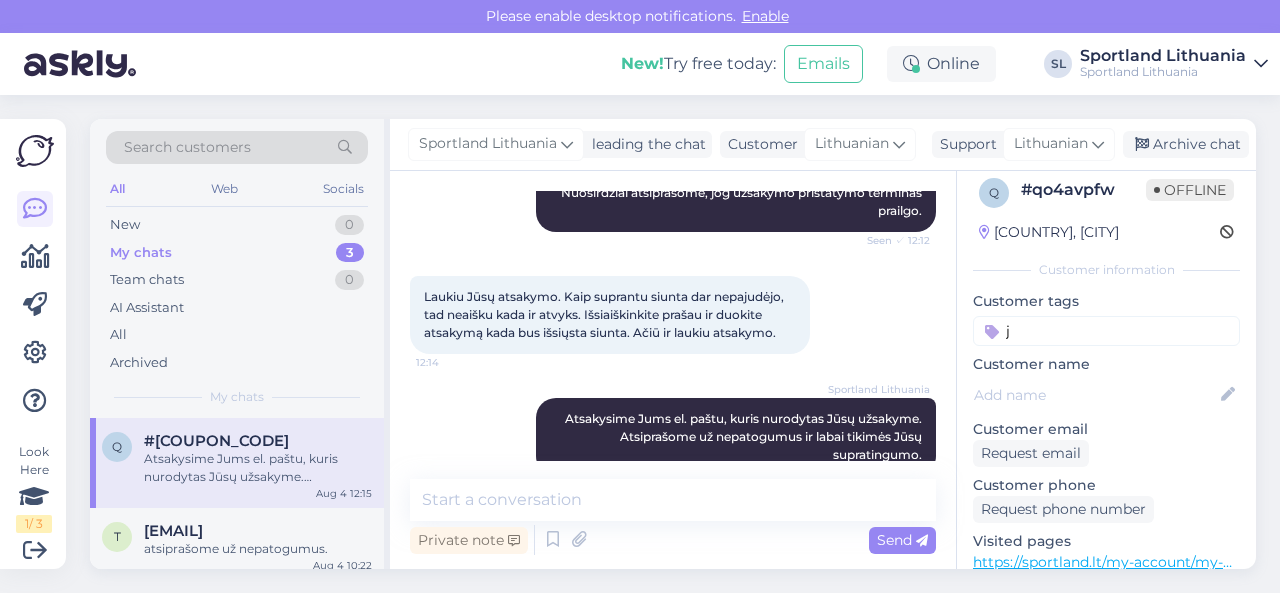 scroll, scrollTop: 681, scrollLeft: 0, axis: vertical 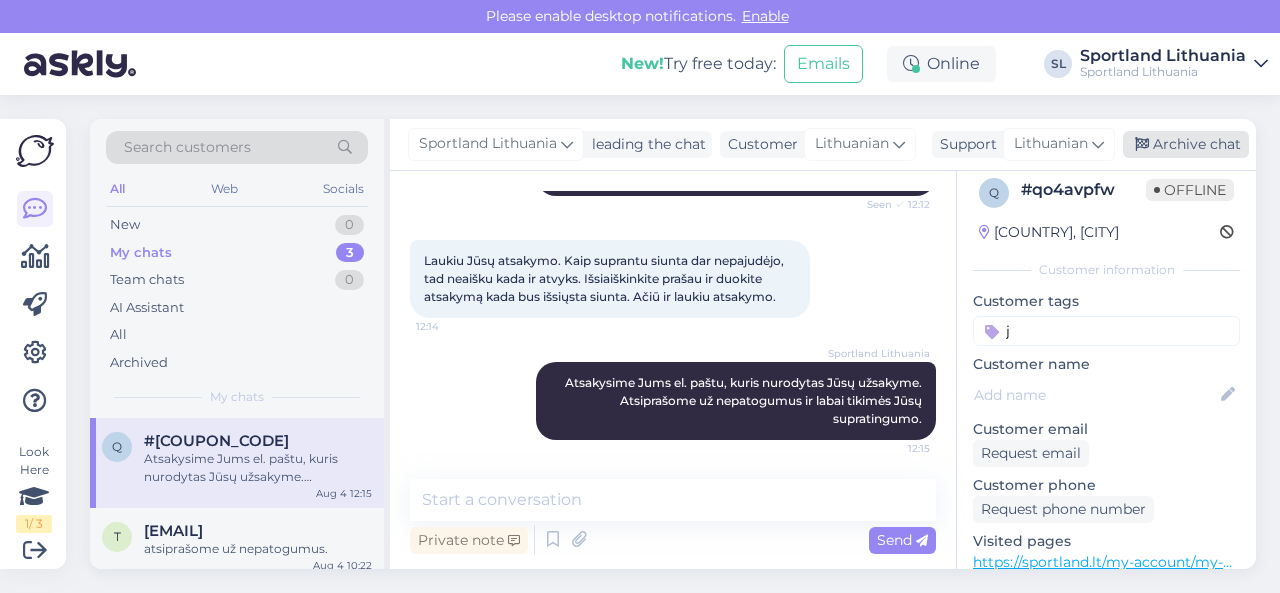click on "Archive chat" at bounding box center [1186, 144] 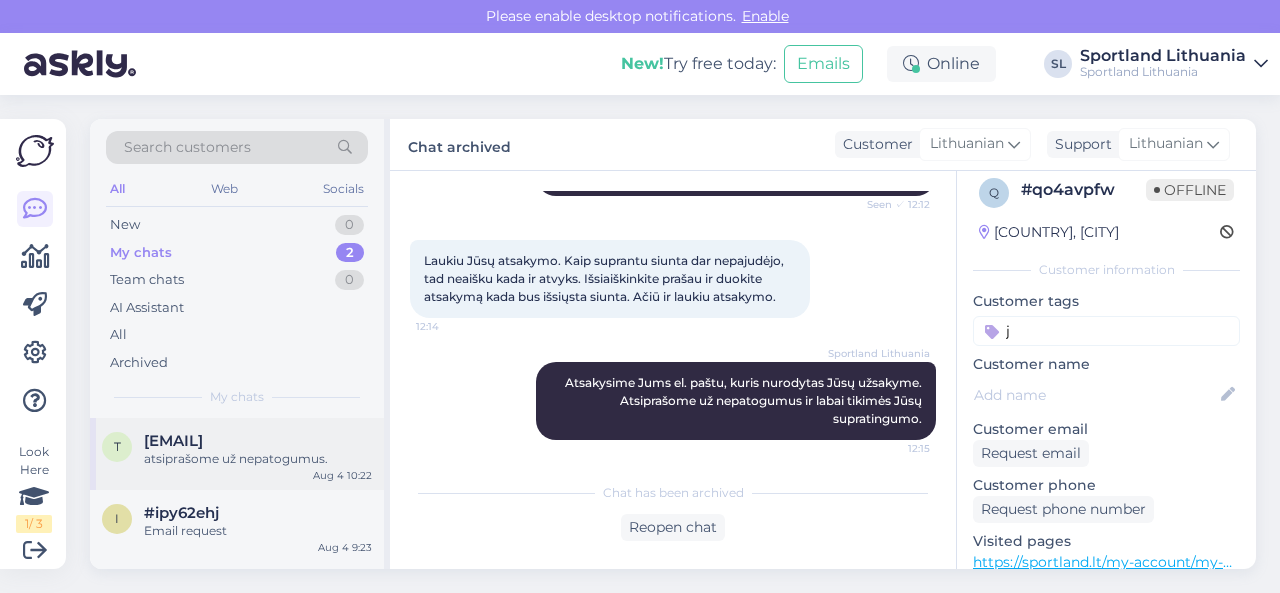 click on "atsiprašome už nepatogumus." at bounding box center (258, 459) 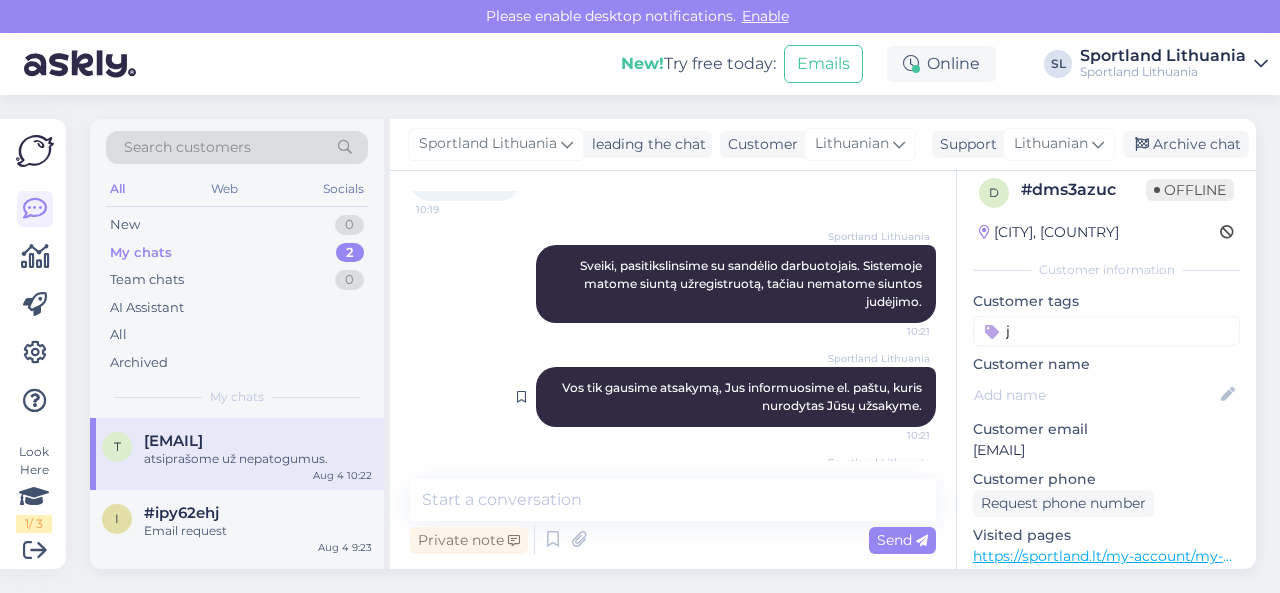 scroll, scrollTop: 601, scrollLeft: 0, axis: vertical 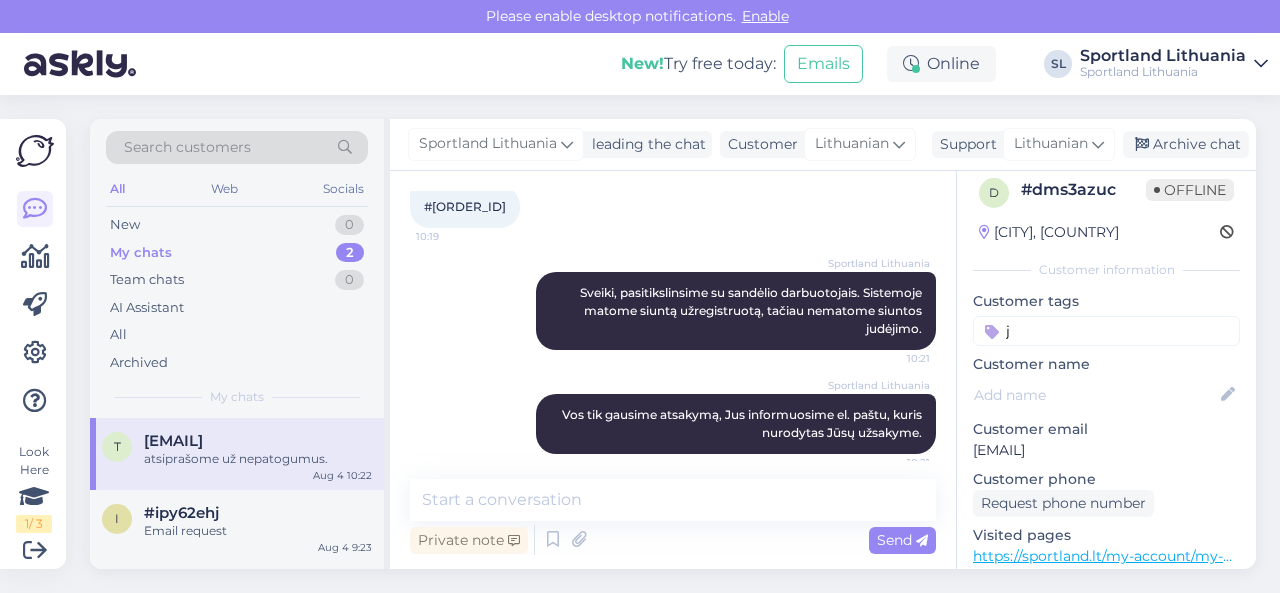 click on "#[ORDER_ID]" at bounding box center [465, 206] 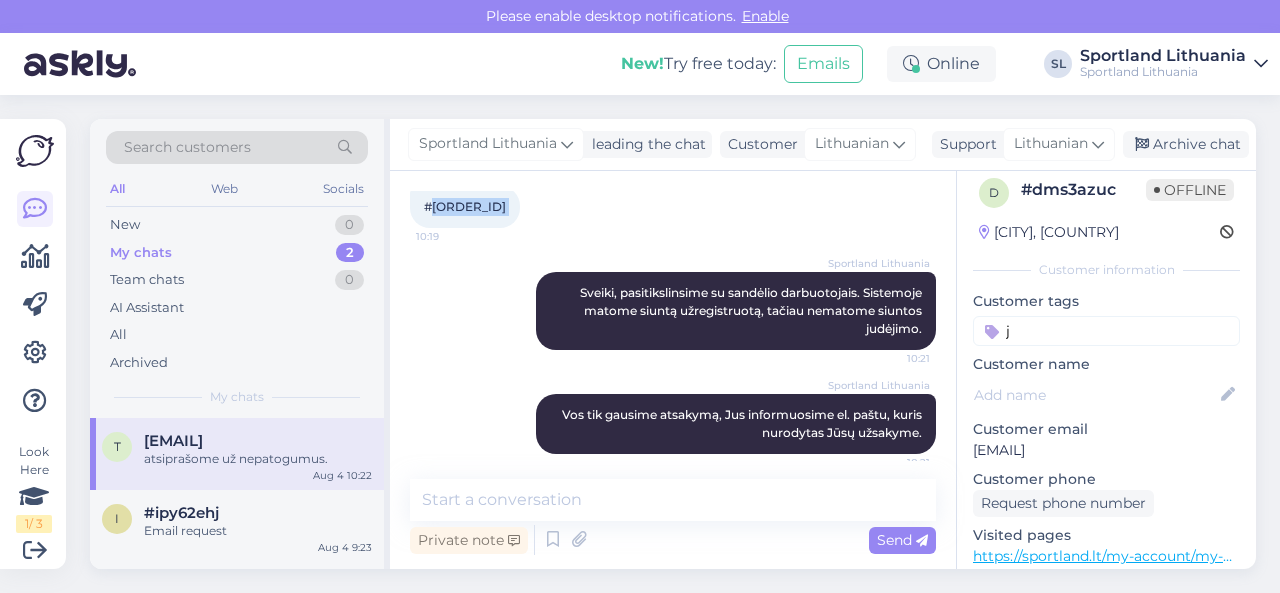 click on "#[ORDER_ID]" at bounding box center (465, 206) 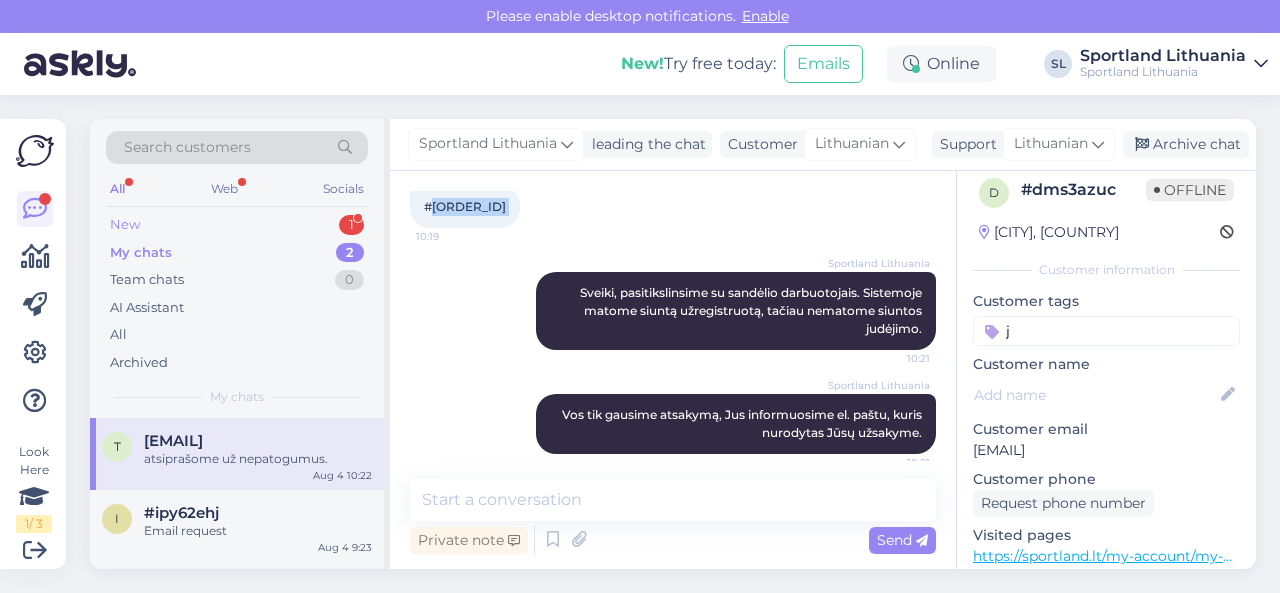 click on "New 1" at bounding box center (237, 225) 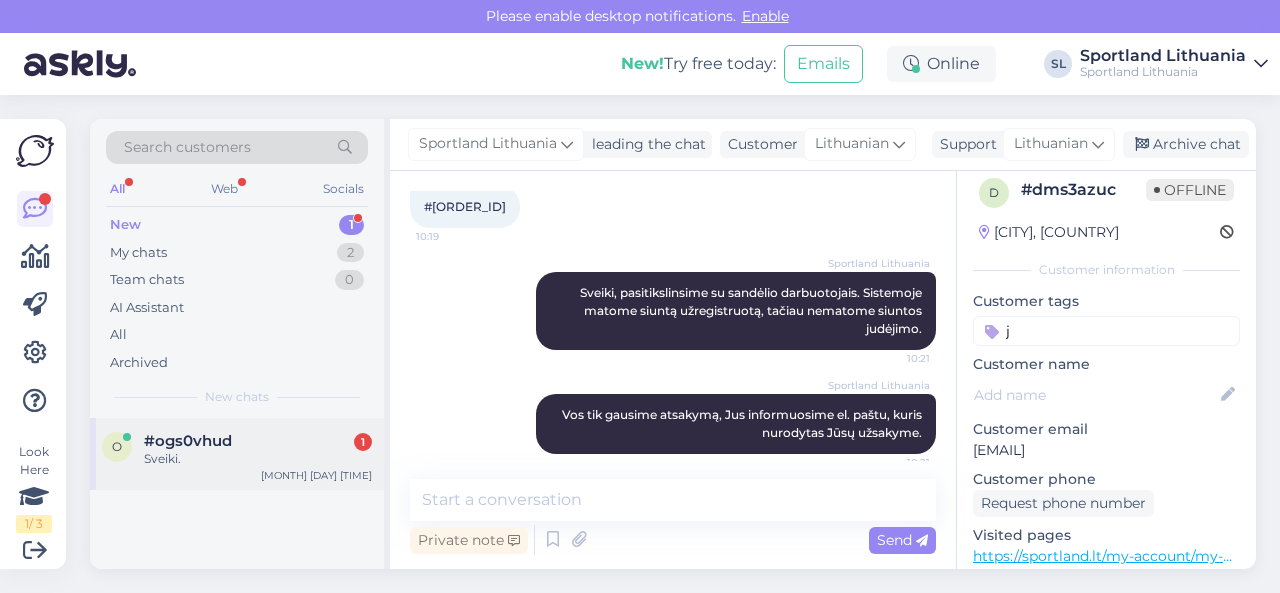 click on "#ogs0vhud" at bounding box center [188, 441] 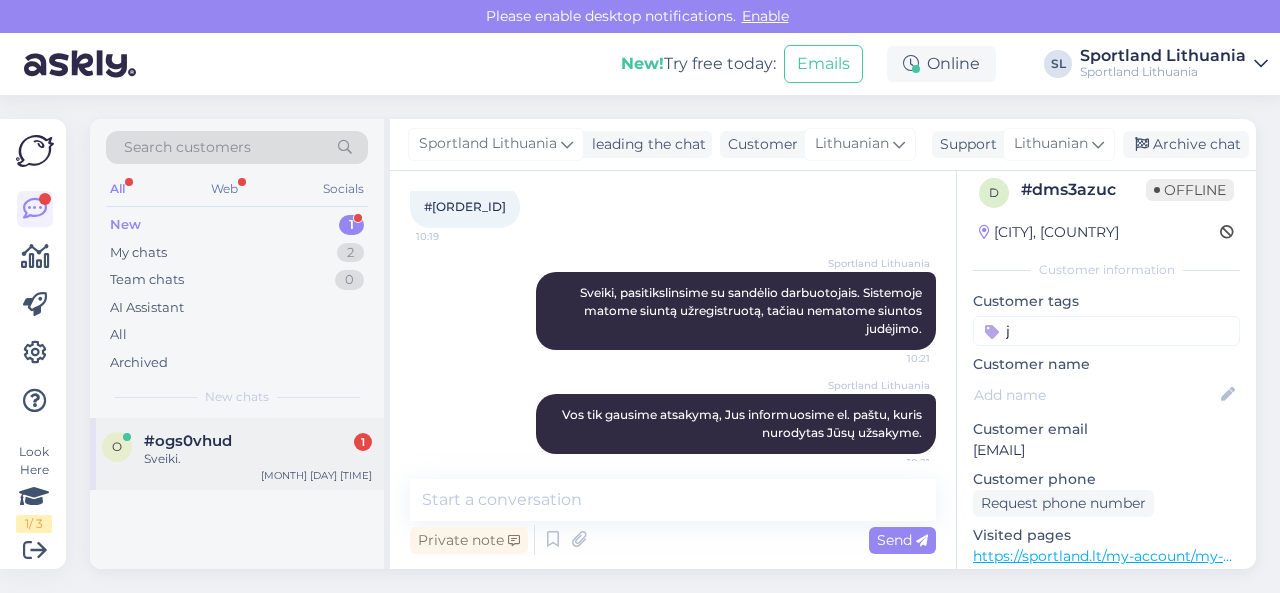 scroll, scrollTop: 7, scrollLeft: 0, axis: vertical 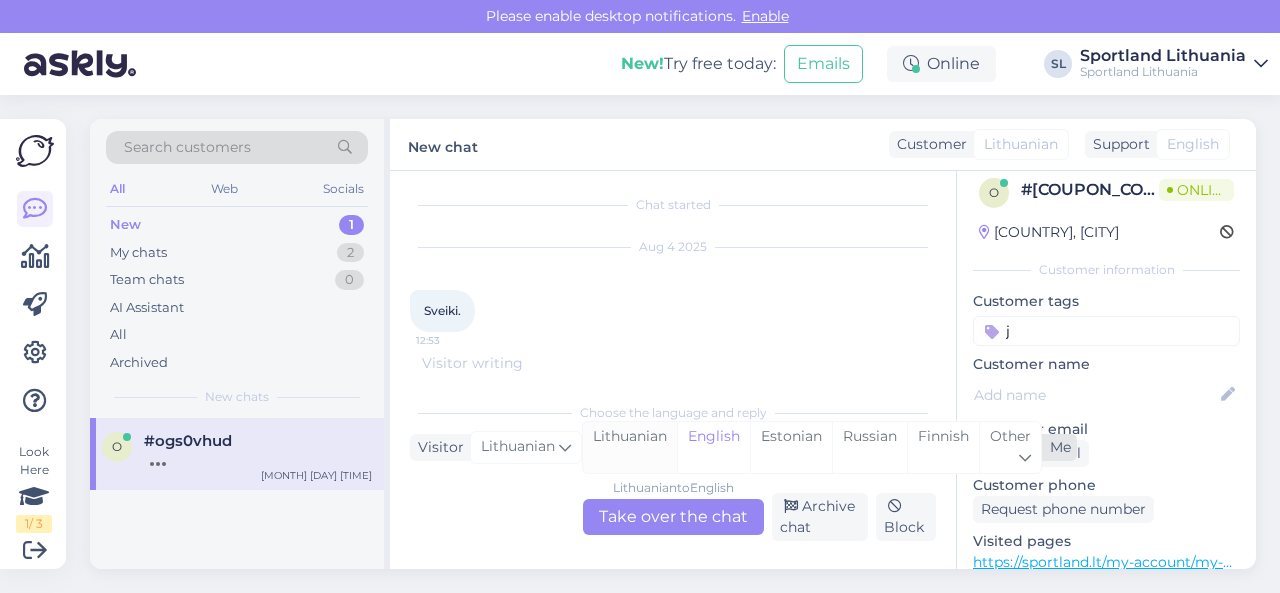 click on "Lithuanian" at bounding box center [630, 447] 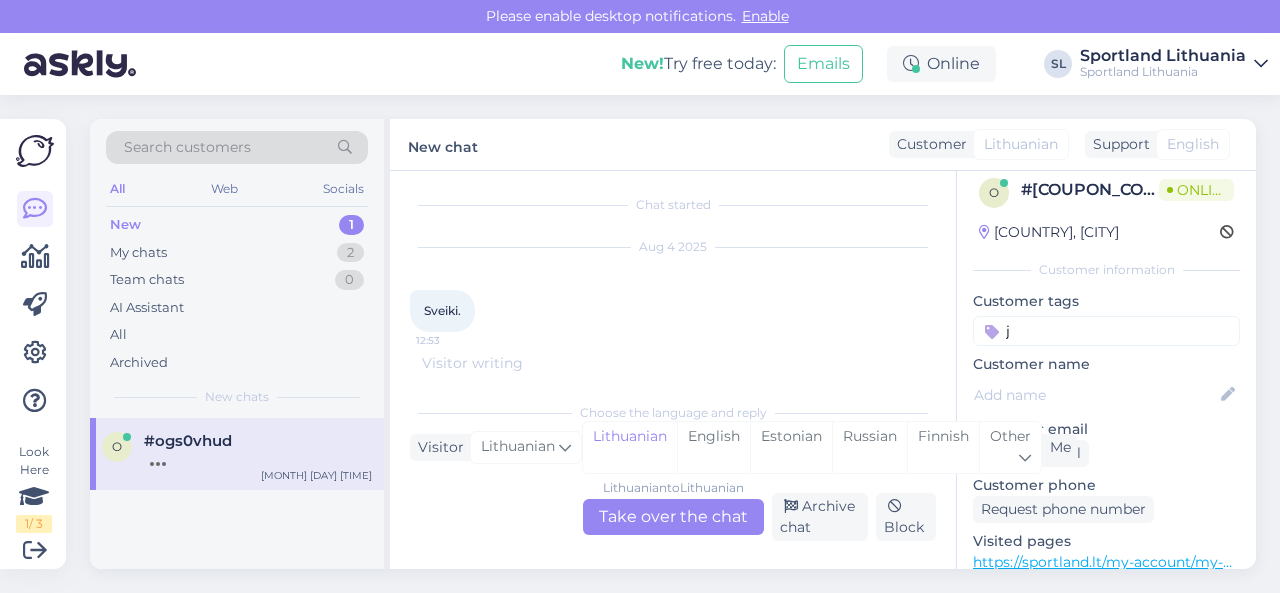 click on "Lithuanian Take over the chat Archive chat Block" at bounding box center [673, 517] 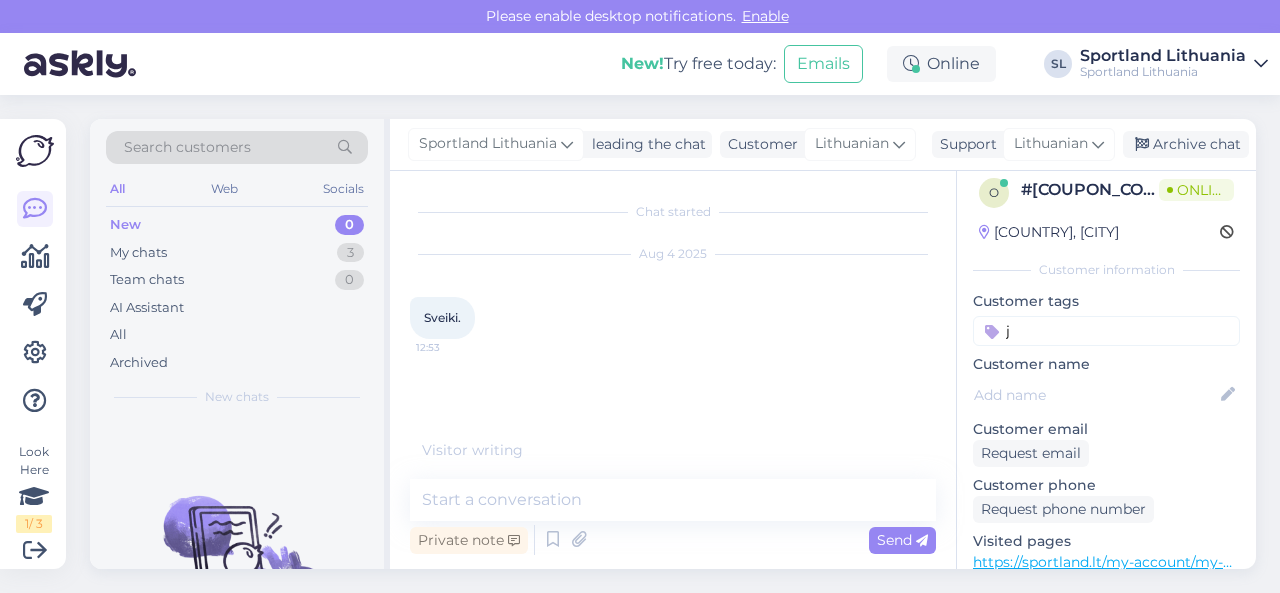 scroll, scrollTop: 0, scrollLeft: 0, axis: both 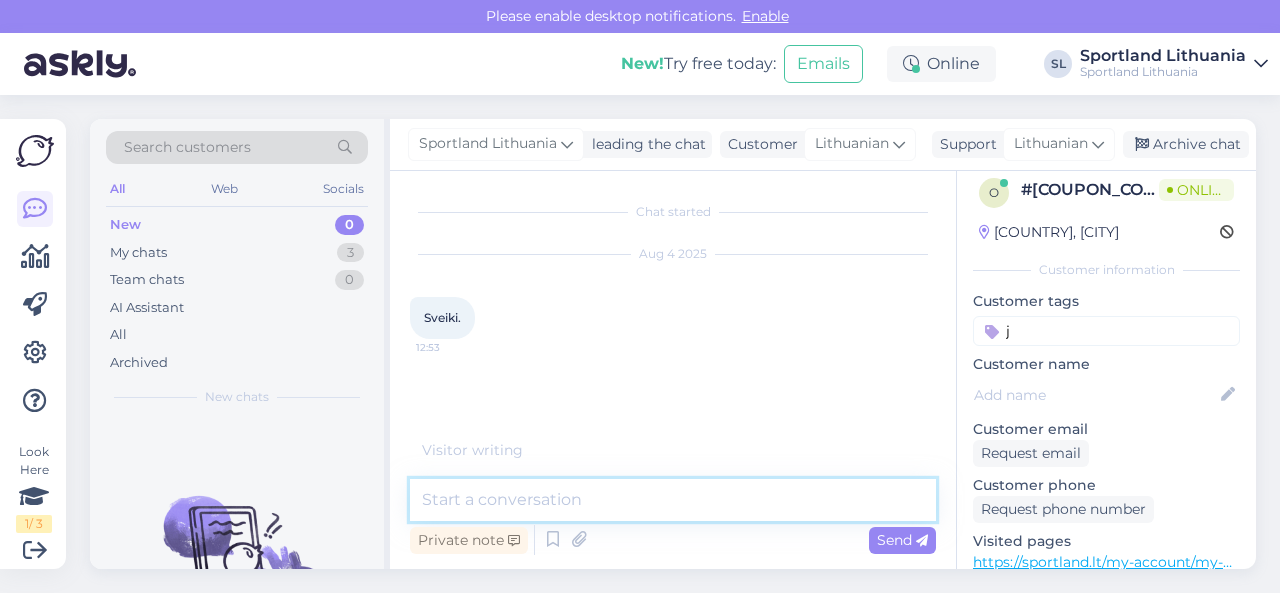 click at bounding box center (673, 500) 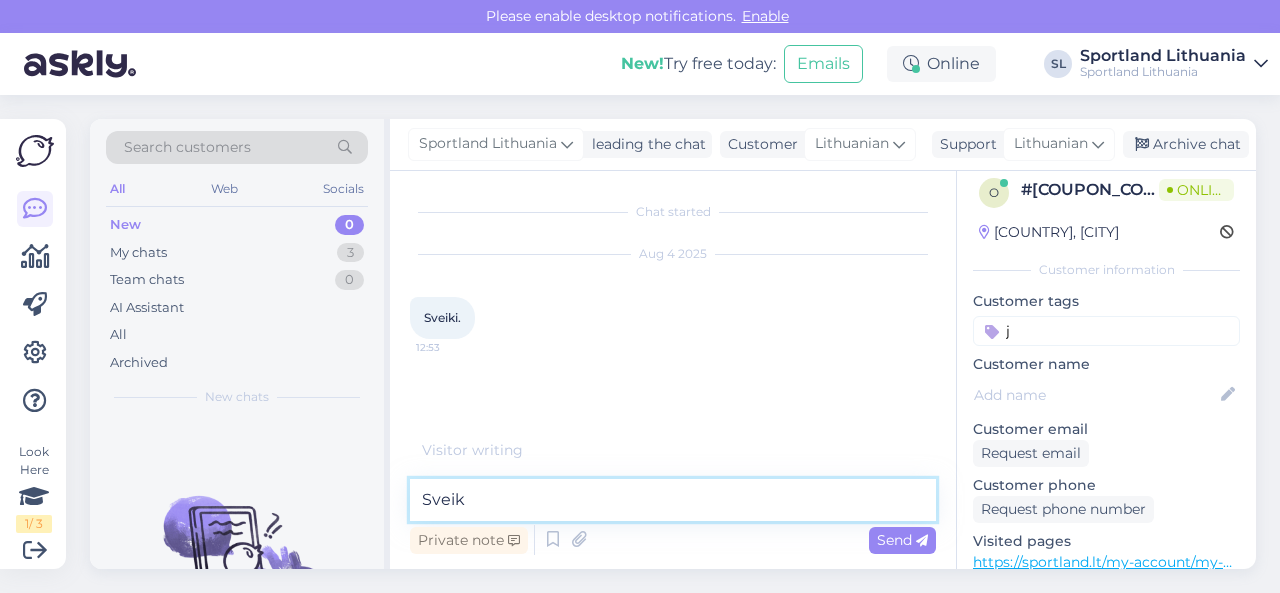 type on "Sveiki" 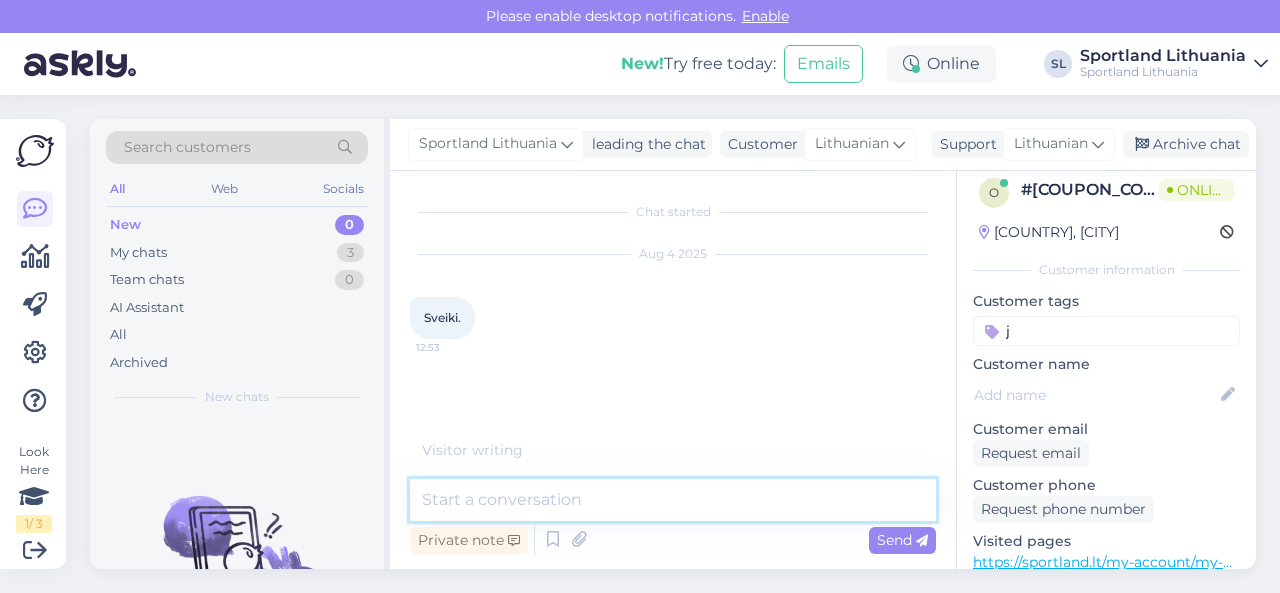 scroll, scrollTop: 0, scrollLeft: 0, axis: both 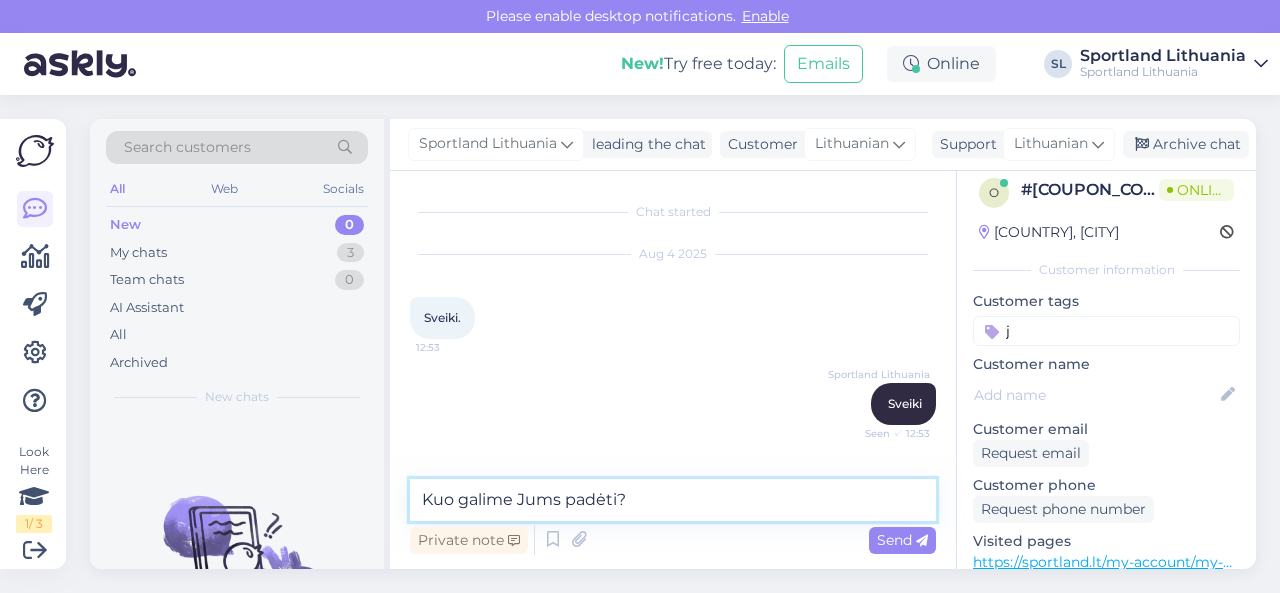 type on "Kuo galime Jums padėti?" 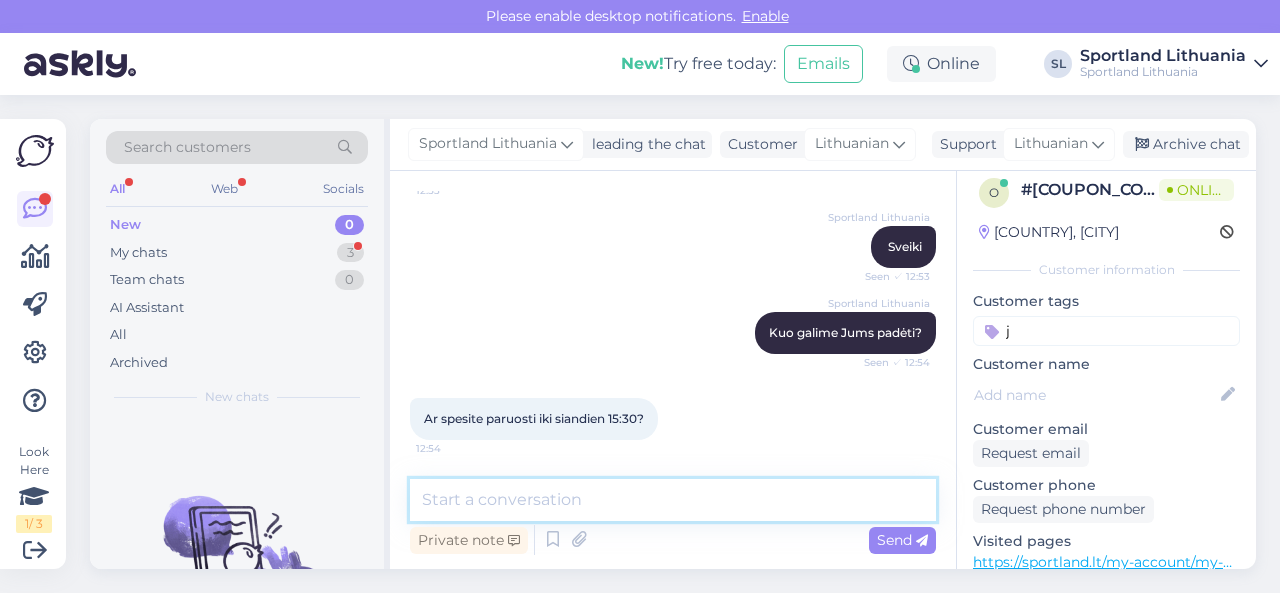 scroll, scrollTop: 243, scrollLeft: 0, axis: vertical 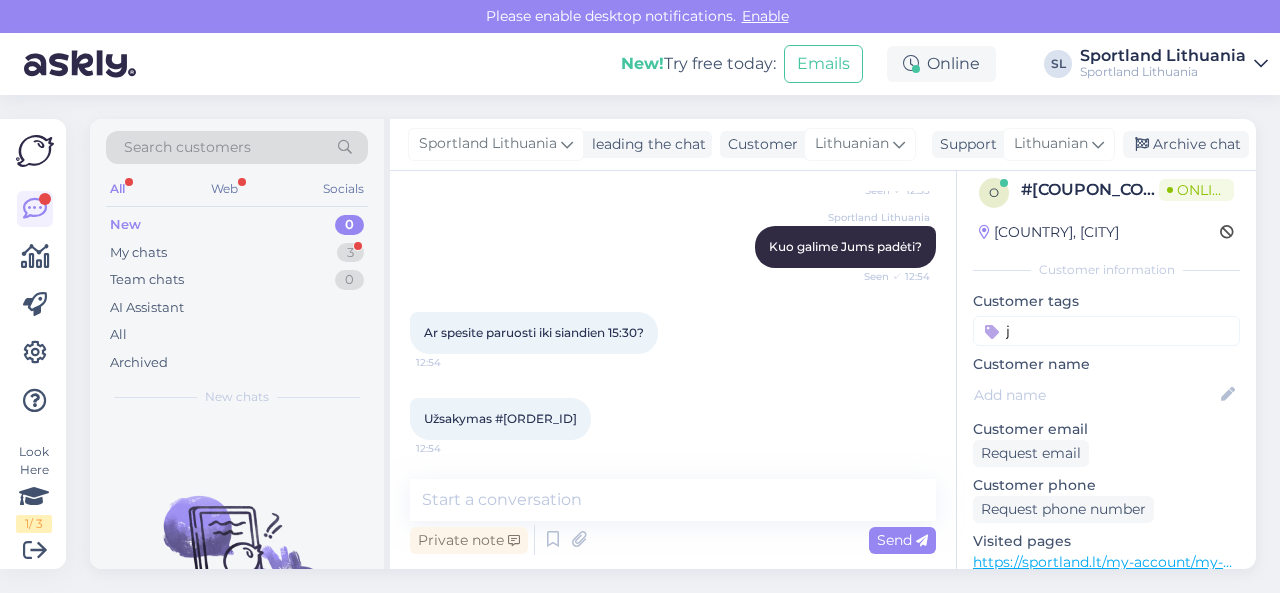 click on "Užsakymas #[ORDER_ID]" at bounding box center (500, 418) 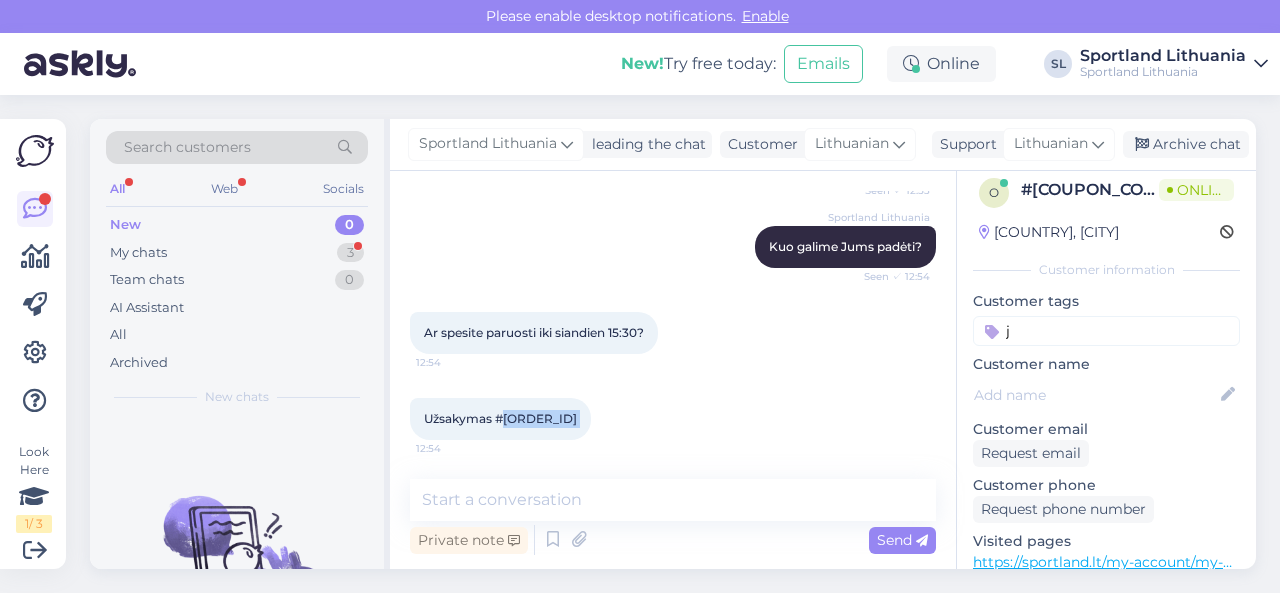 click on "Užsakymas #[ORDER_ID]" at bounding box center (500, 418) 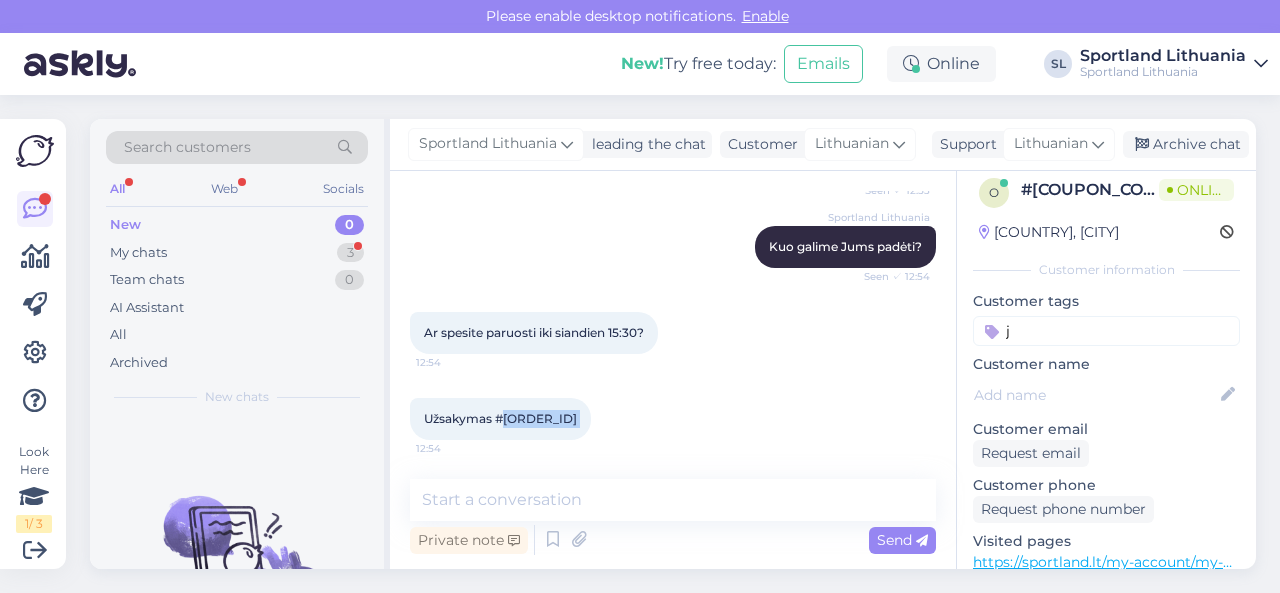 copy on "[NUMBER] 12:54" 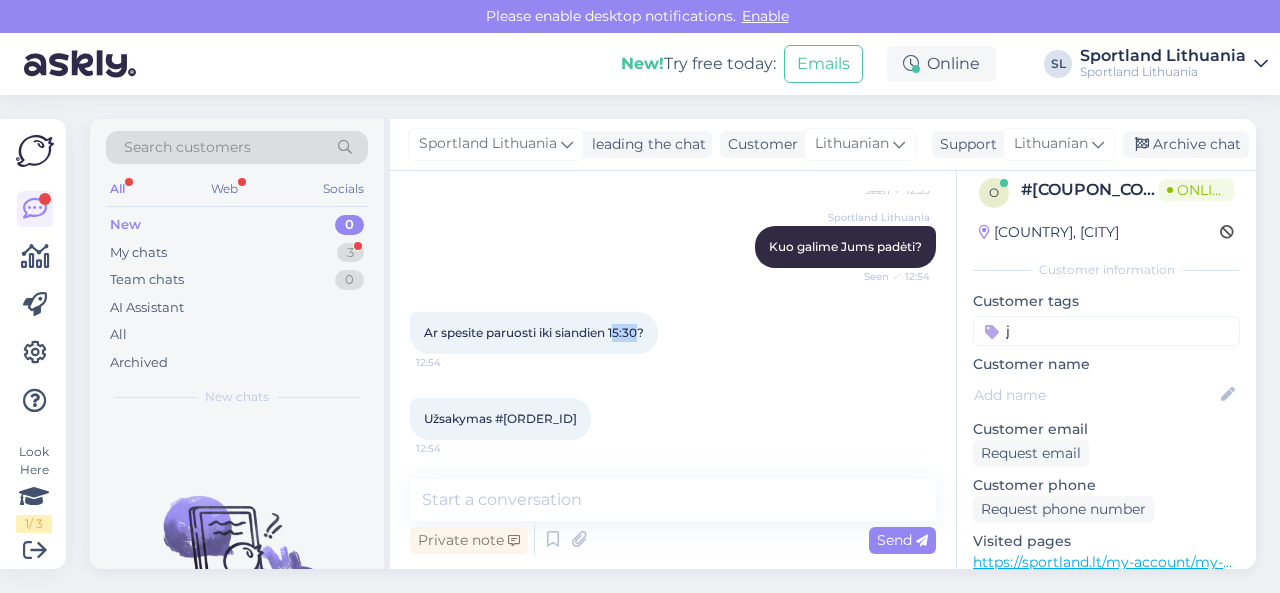drag, startPoint x: 616, startPoint y: 333, endPoint x: 638, endPoint y: 338, distance: 22.561028 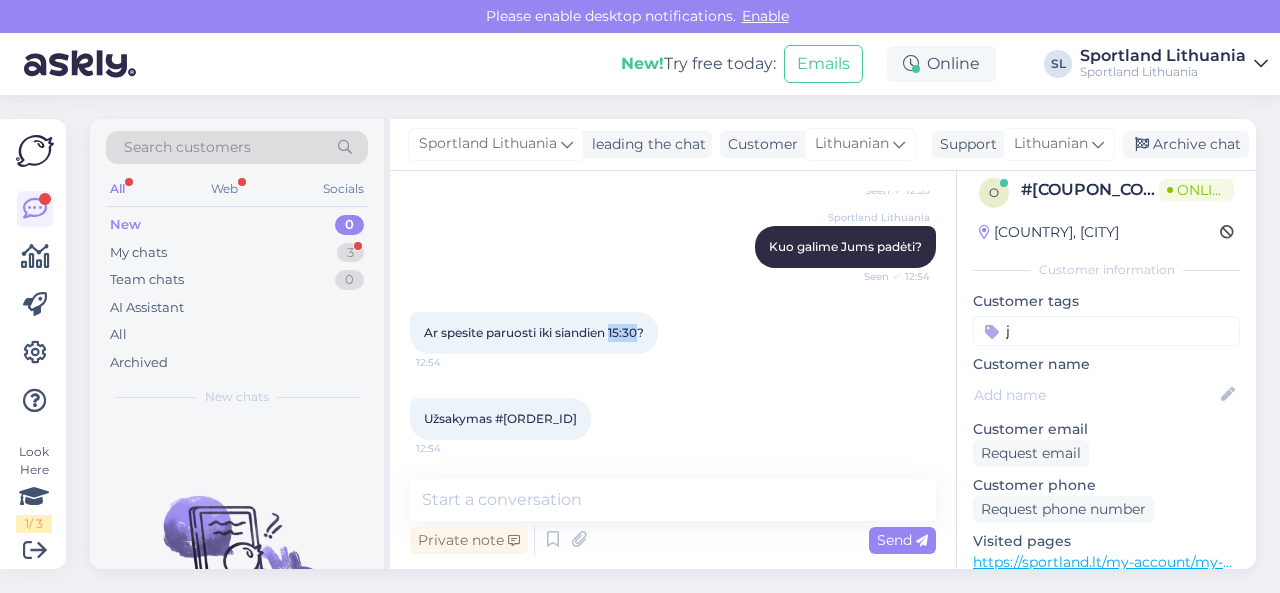 drag, startPoint x: 611, startPoint y: 333, endPoint x: 644, endPoint y: 335, distance: 33.06055 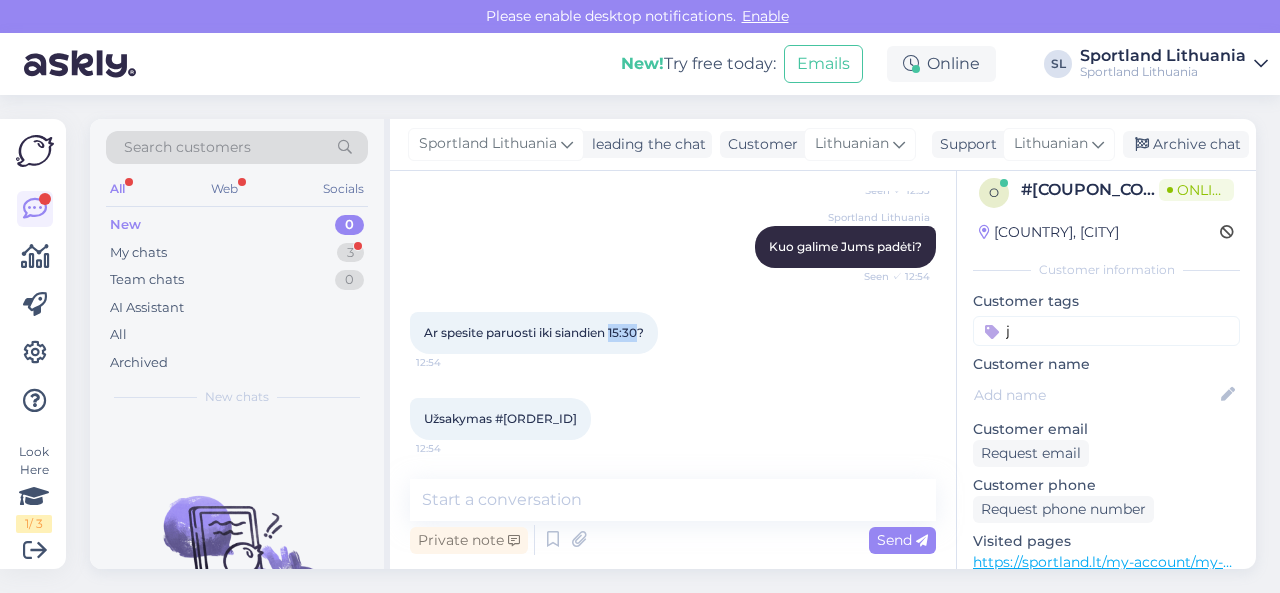 click on "Ar spesite paruosti iki siandien 15:30?" at bounding box center (534, 332) 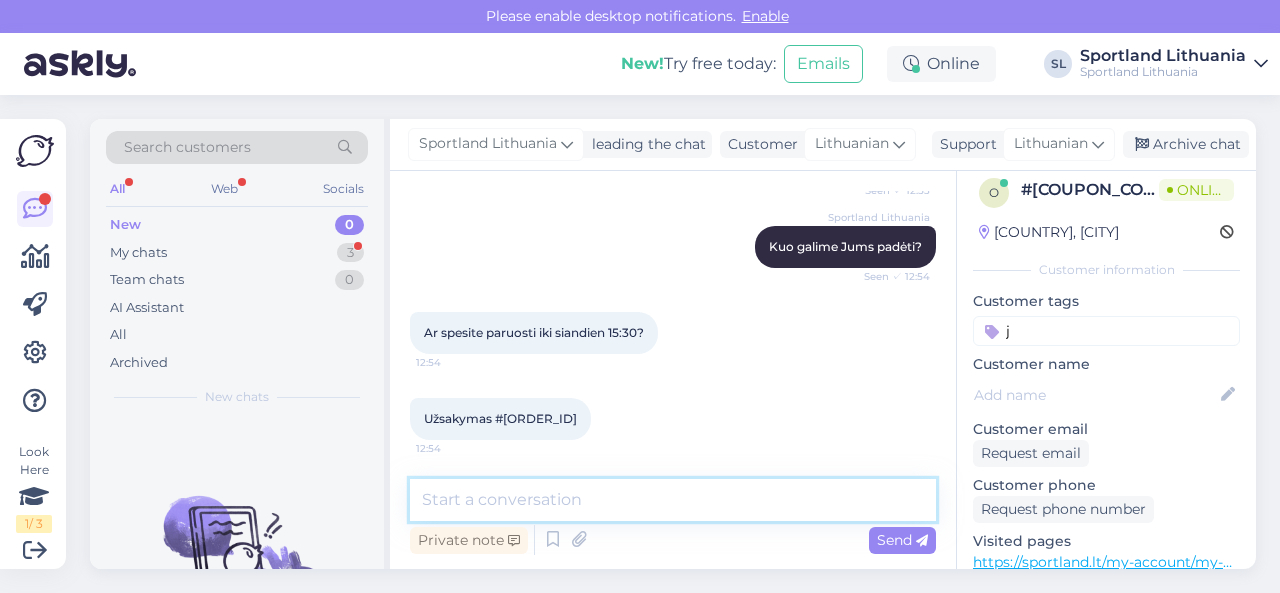 click at bounding box center (673, 500) 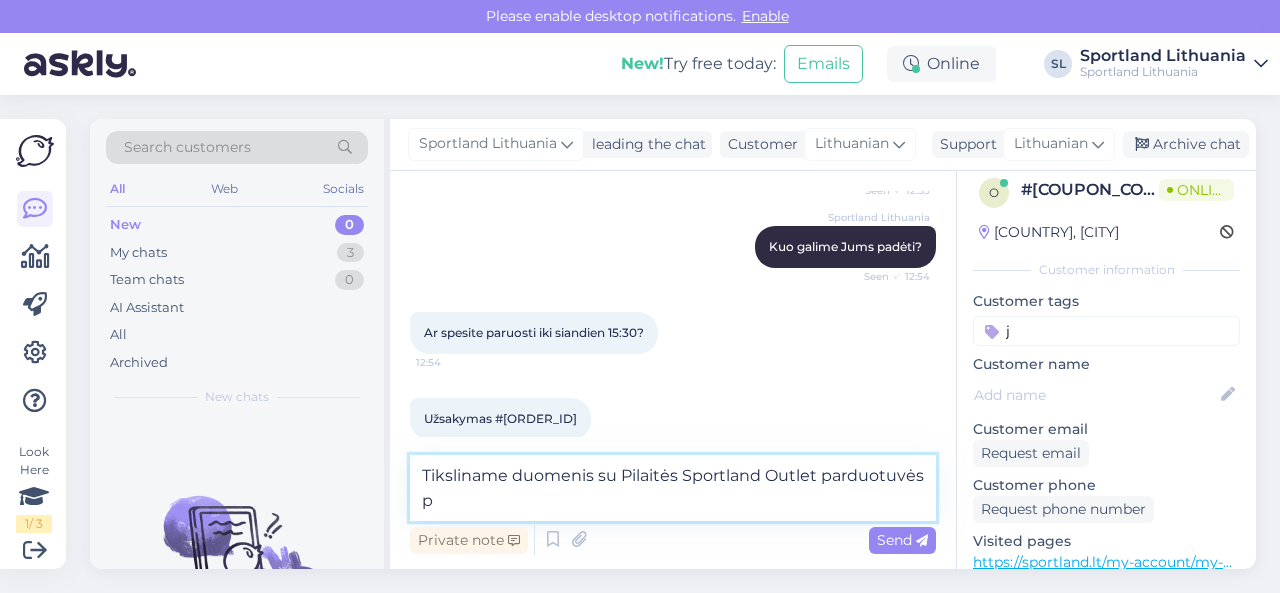 scroll, scrollTop: 264, scrollLeft: 0, axis: vertical 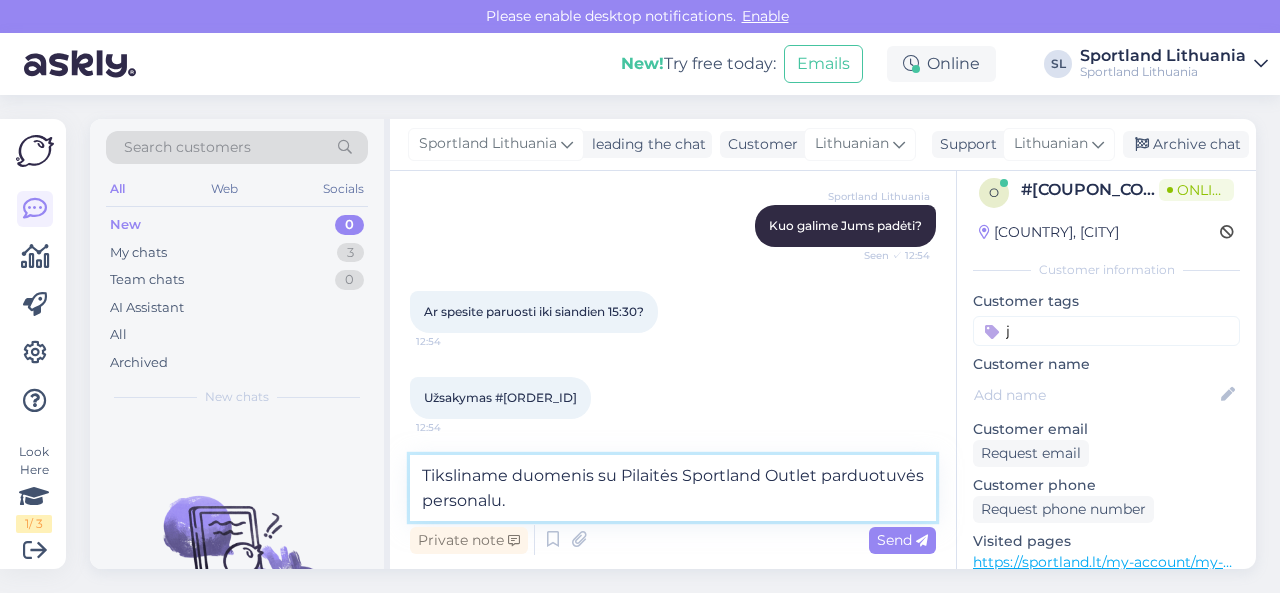 type on "Tiksliname duomenis su Pilaitės Sportland Outlet parduotuvės personalu." 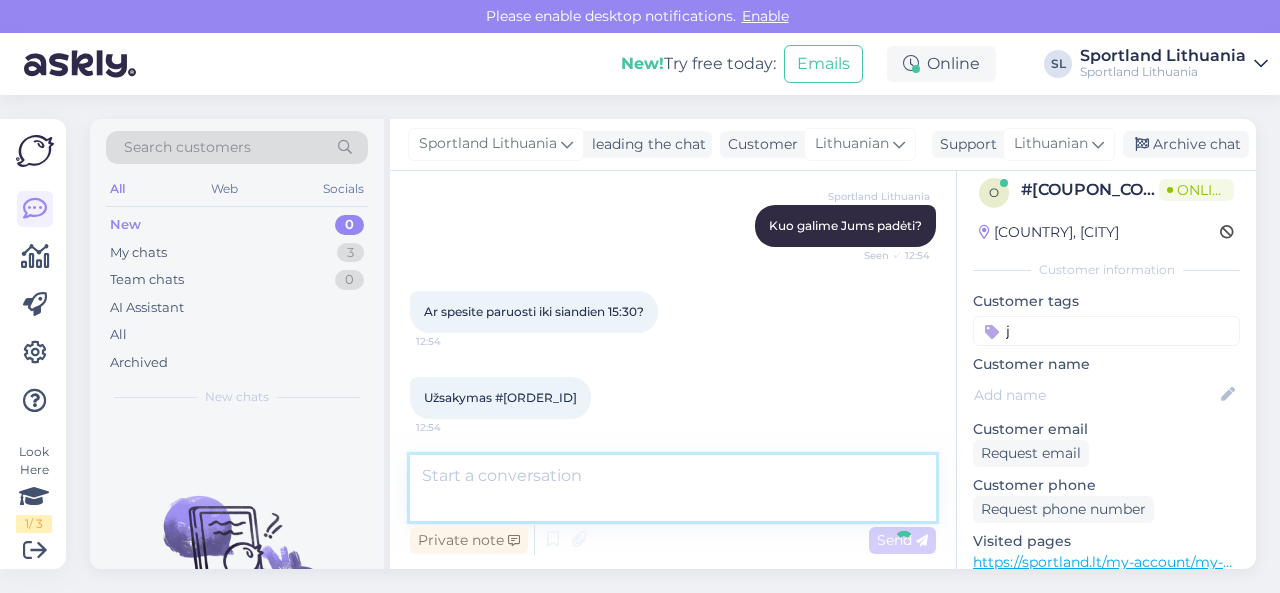 scroll, scrollTop: 347, scrollLeft: 0, axis: vertical 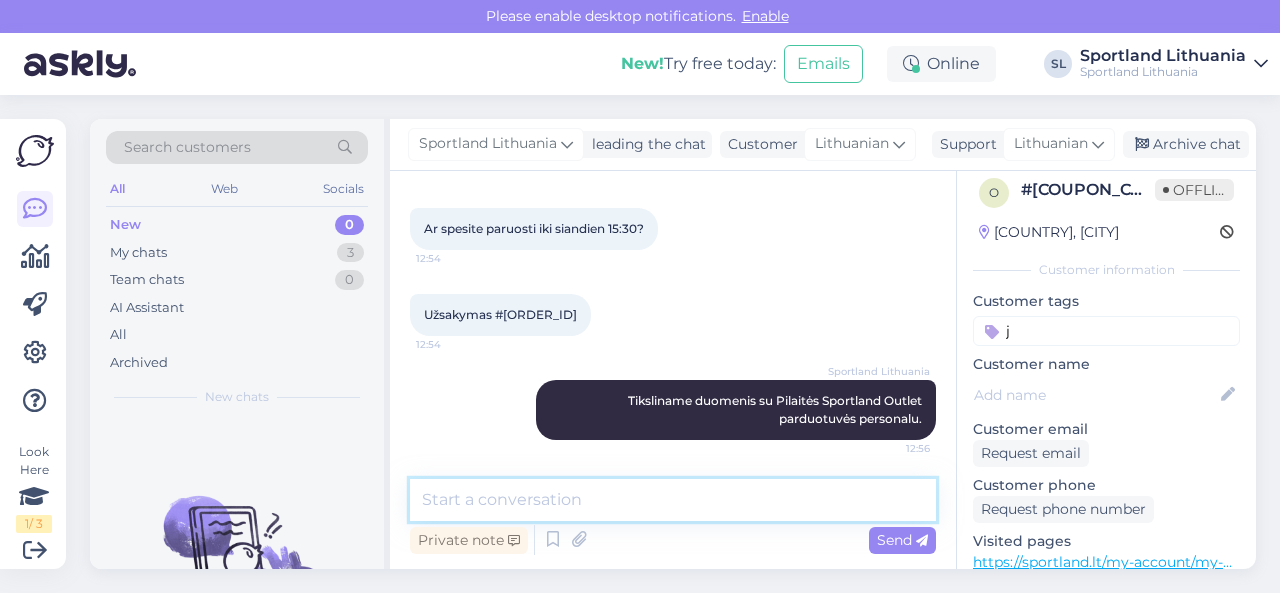 click at bounding box center [673, 500] 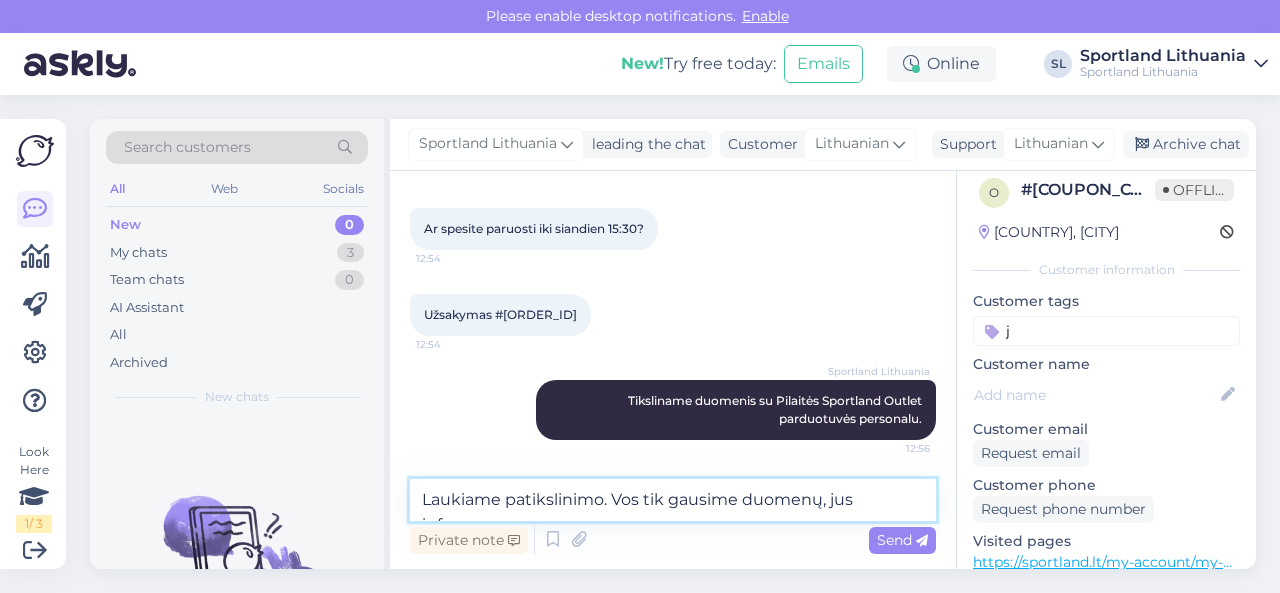 scroll, scrollTop: 371, scrollLeft: 0, axis: vertical 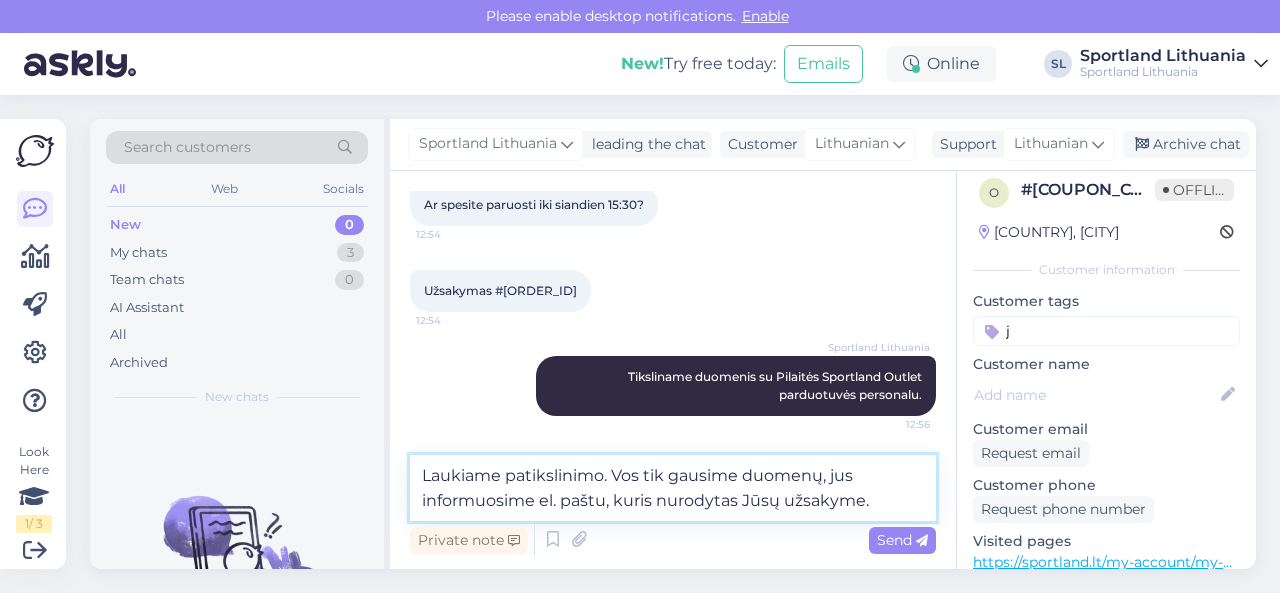 type on "Laukiame patikslinimo. Vos tik gausime duomenų, jus informuosime el. paštu, kuris nurodytas Jūsų užsakyme." 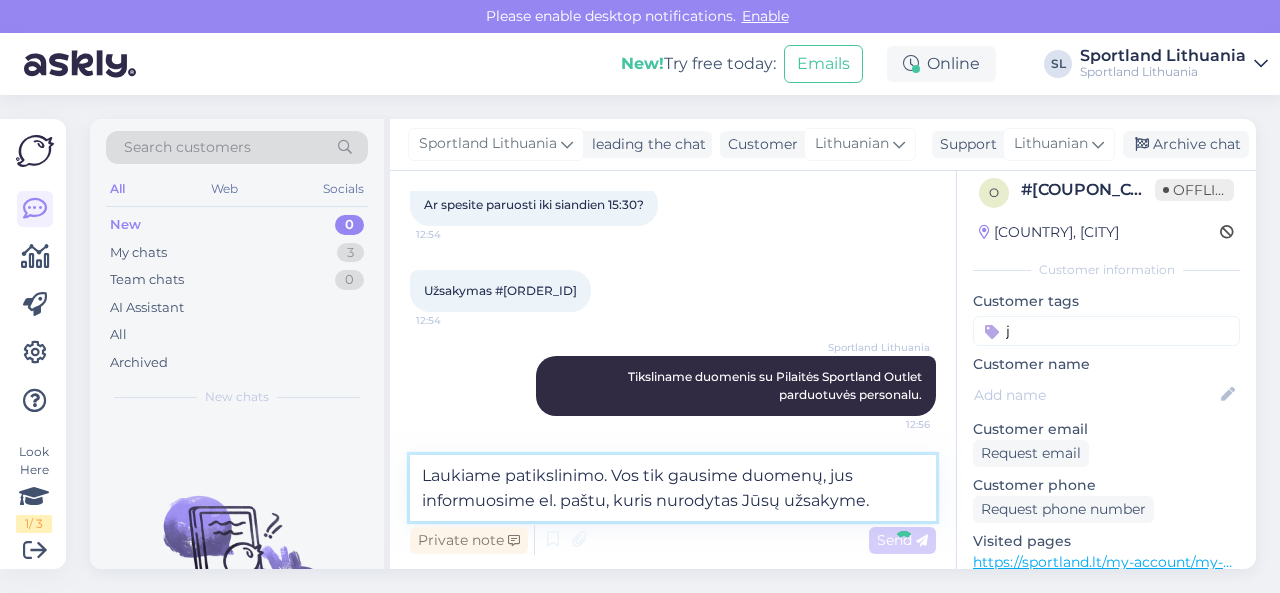 type 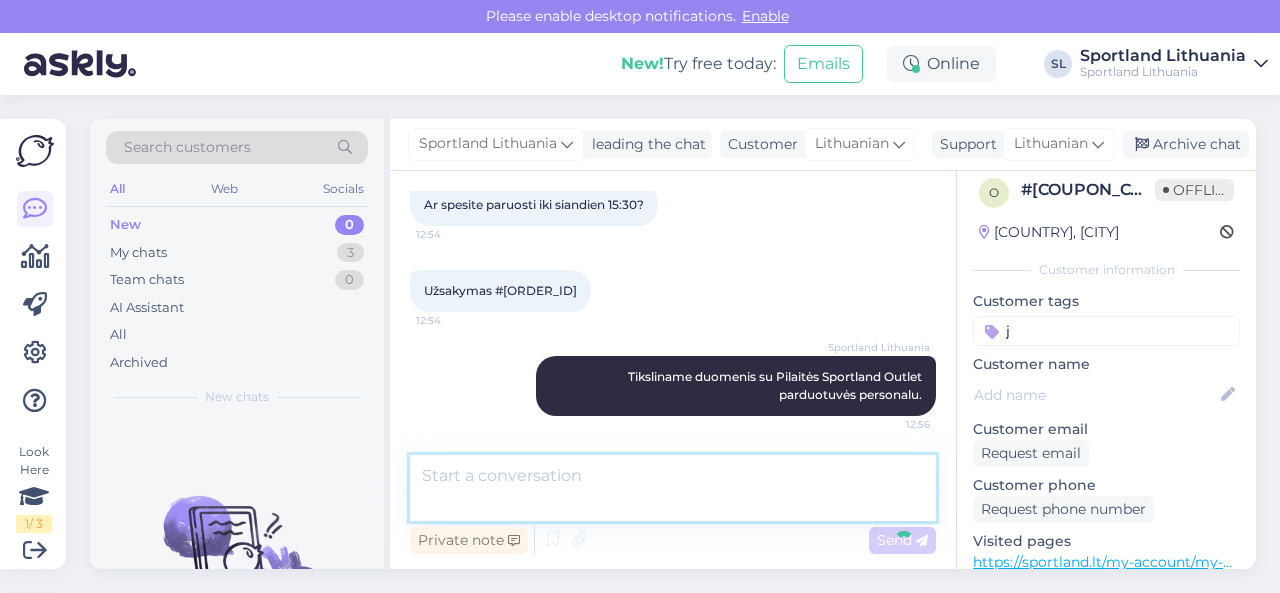 scroll, scrollTop: 451, scrollLeft: 0, axis: vertical 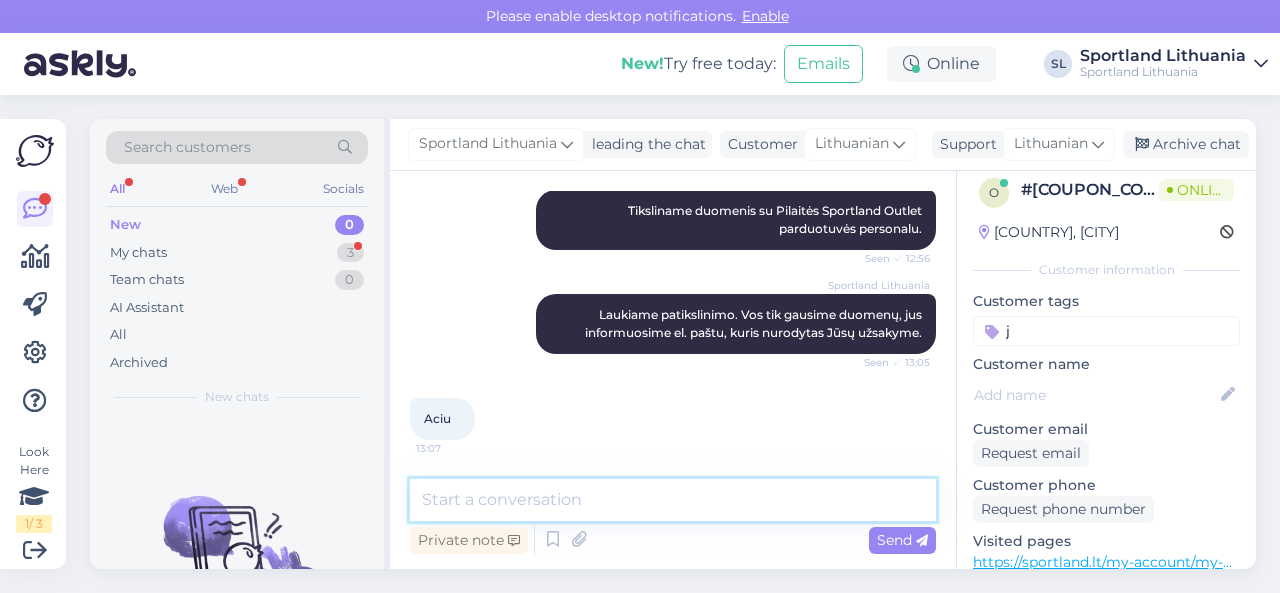 click at bounding box center (673, 500) 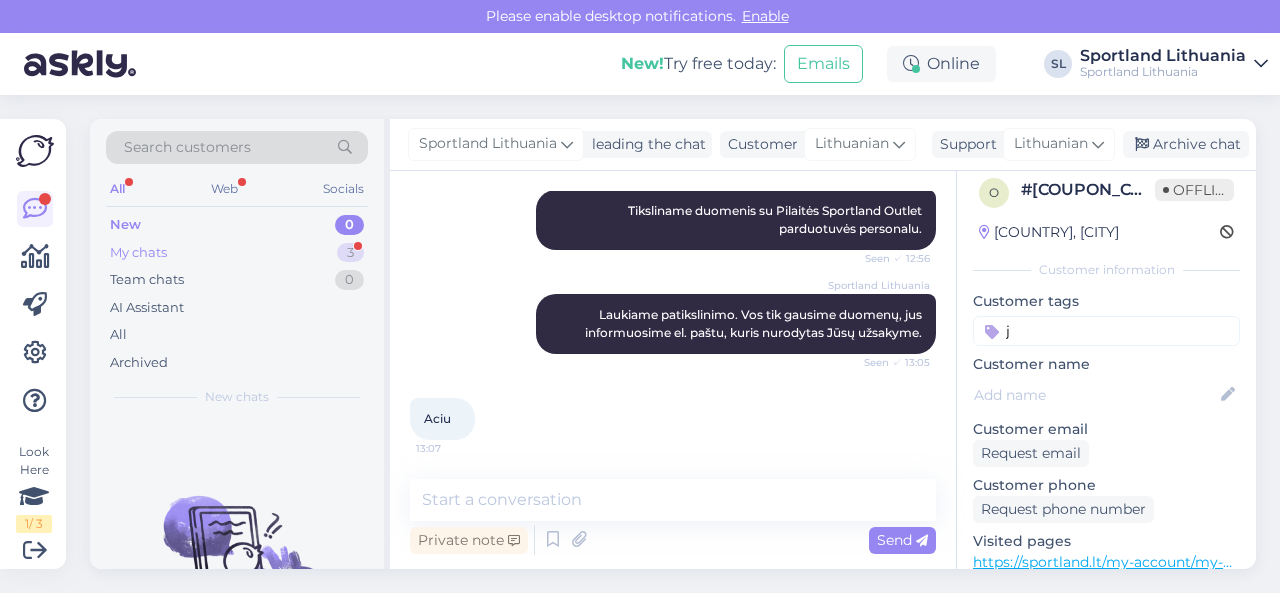 click on "My chats 3" at bounding box center (237, 253) 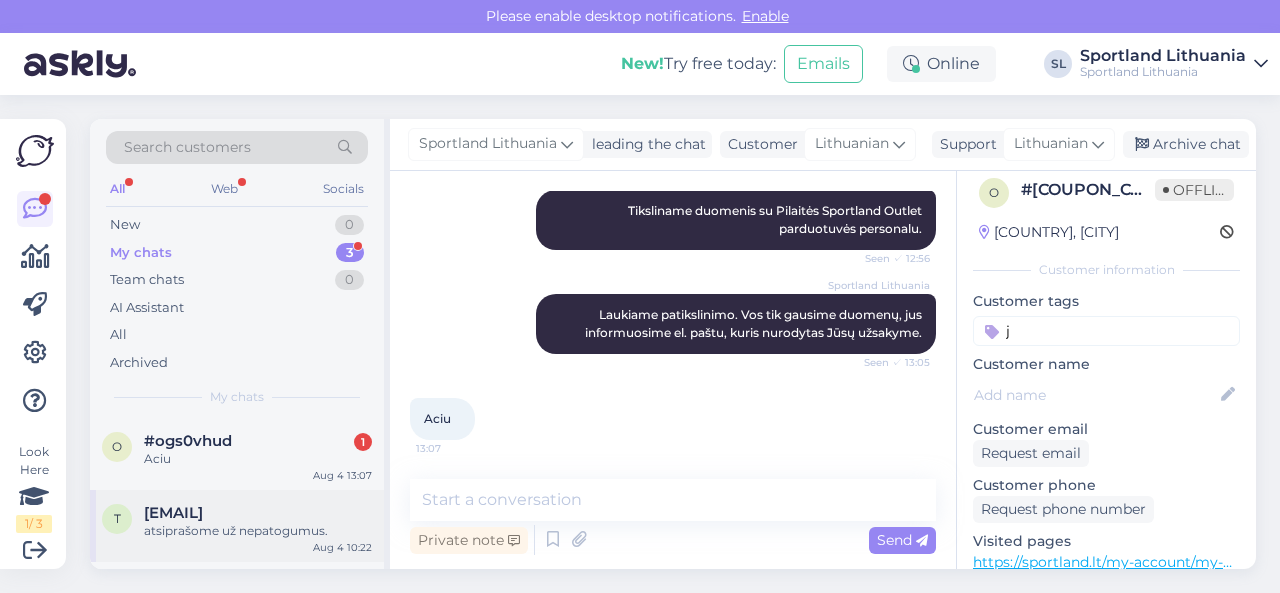 click on "atsiprašome už nepatogumus." at bounding box center [258, 531] 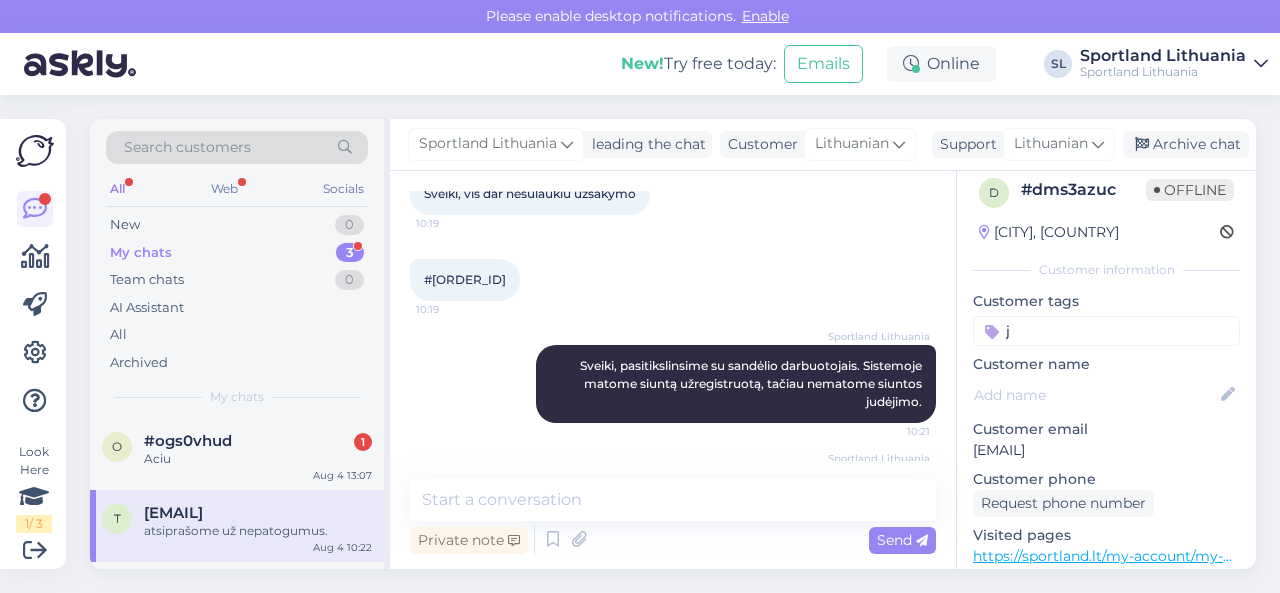 scroll, scrollTop: 501, scrollLeft: 0, axis: vertical 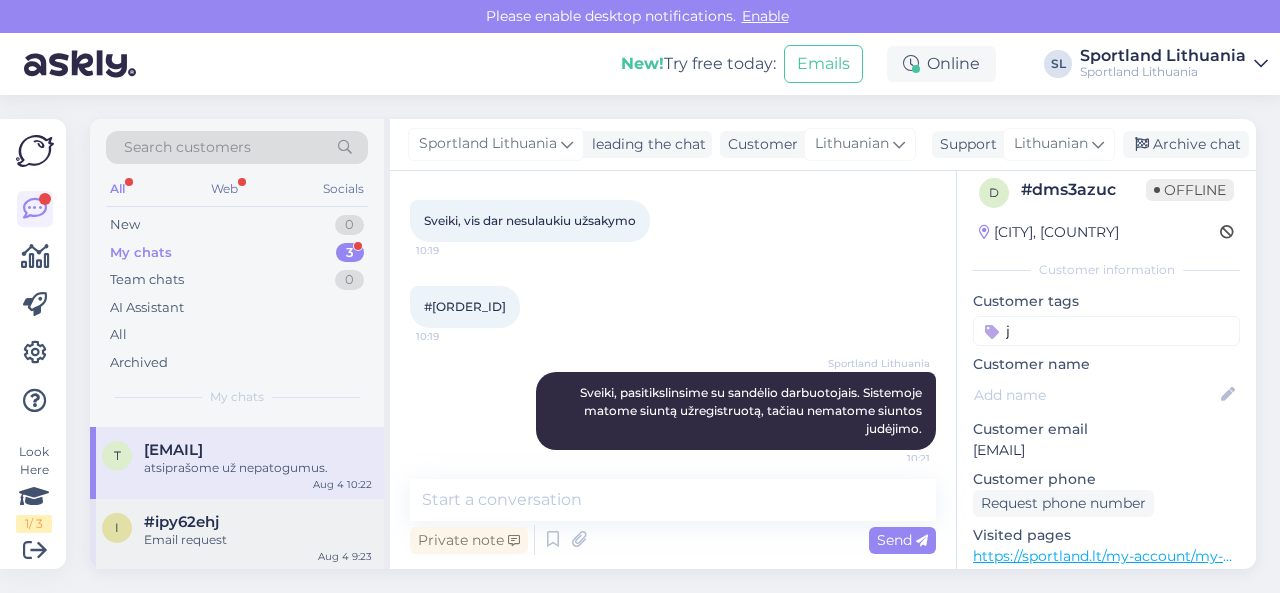 click on "#ipy62ehj" at bounding box center [258, 522] 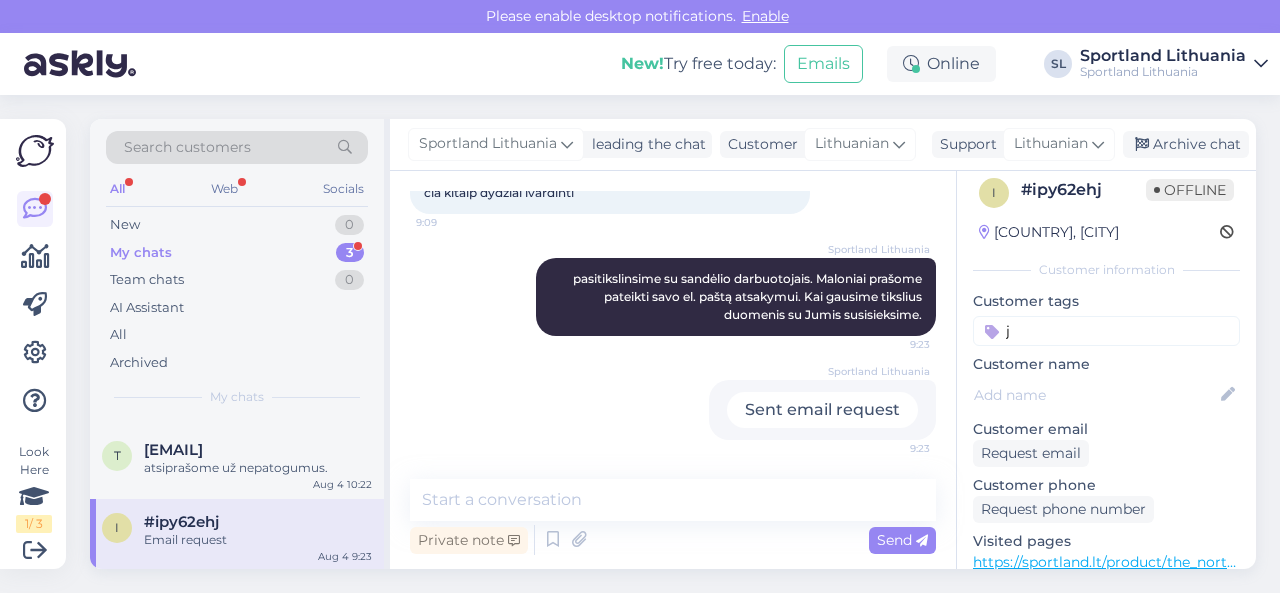 scroll, scrollTop: 552, scrollLeft: 0, axis: vertical 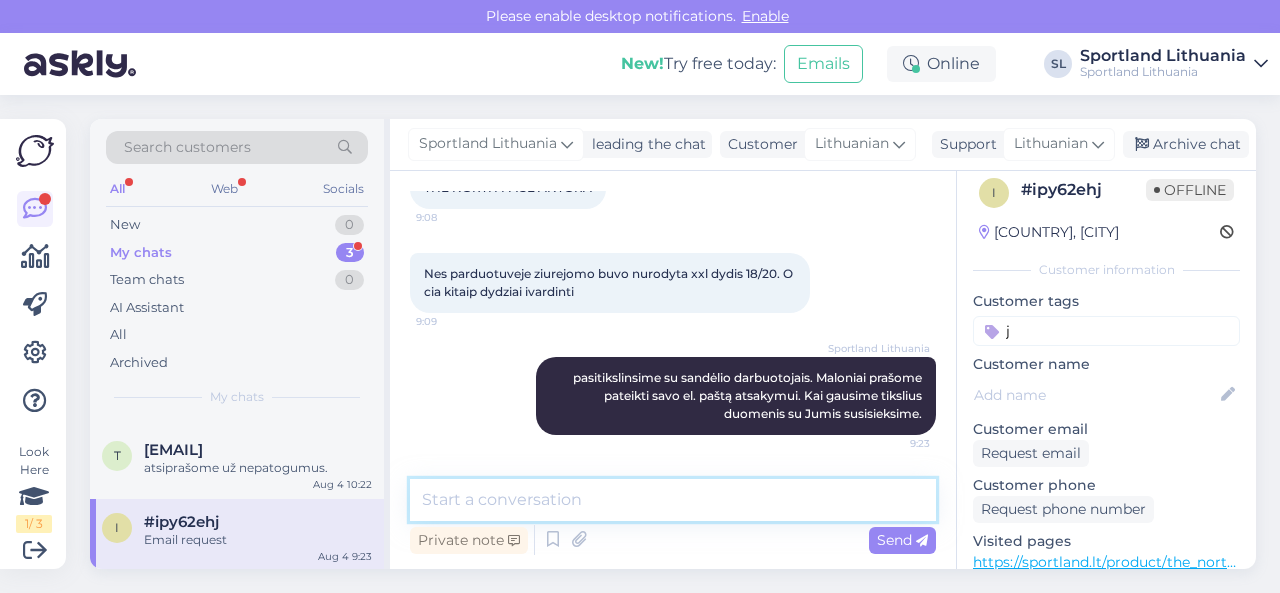 click at bounding box center [673, 500] 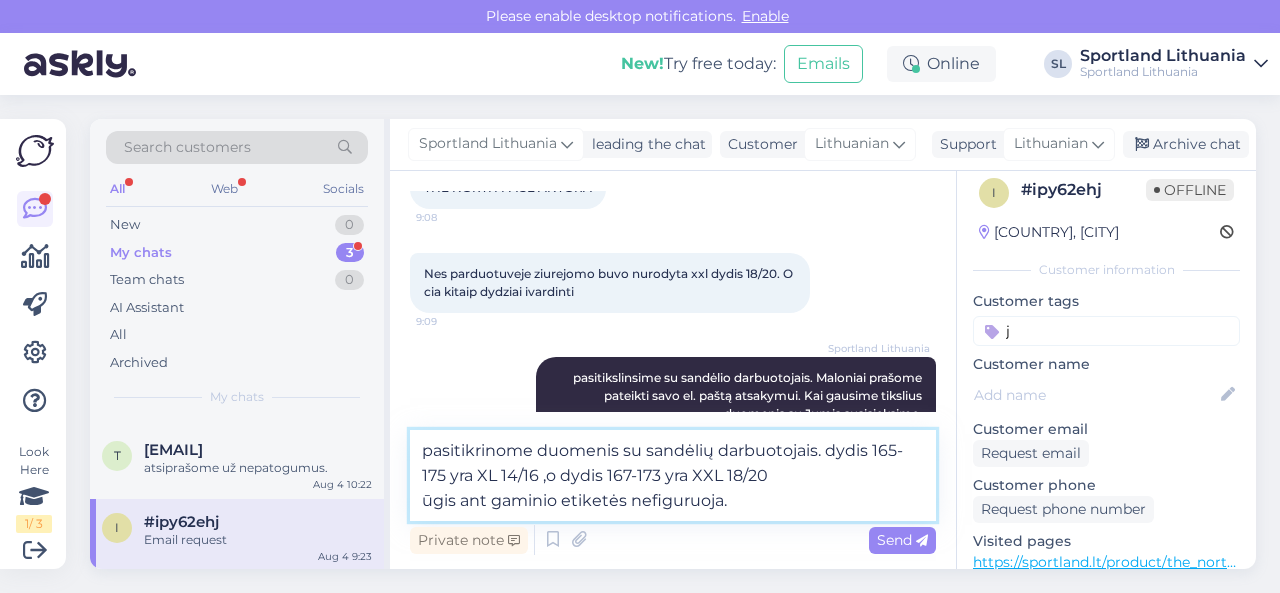 type on "pasitikrinome duomenis su sandėlių darbuotojais. dydis 165-175 yra XL 14/16 ,o dydis 167-173 yra XXL 18/20
ūgis ant gaminio etiketės nefiguruoja." 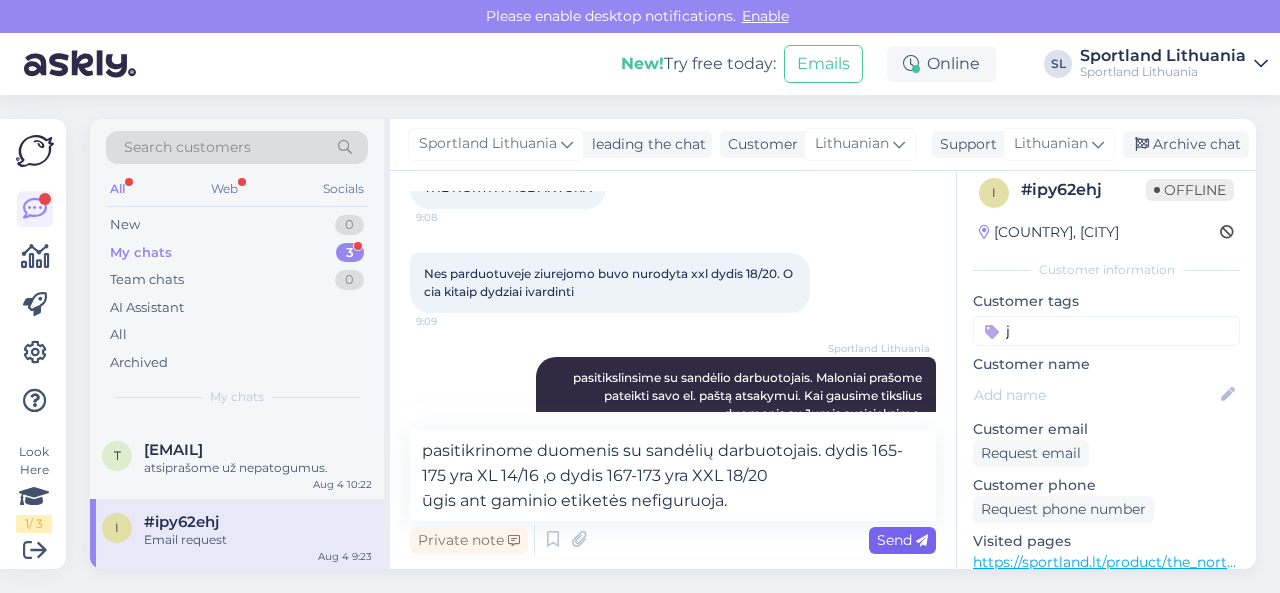 click on "Send" at bounding box center [902, 540] 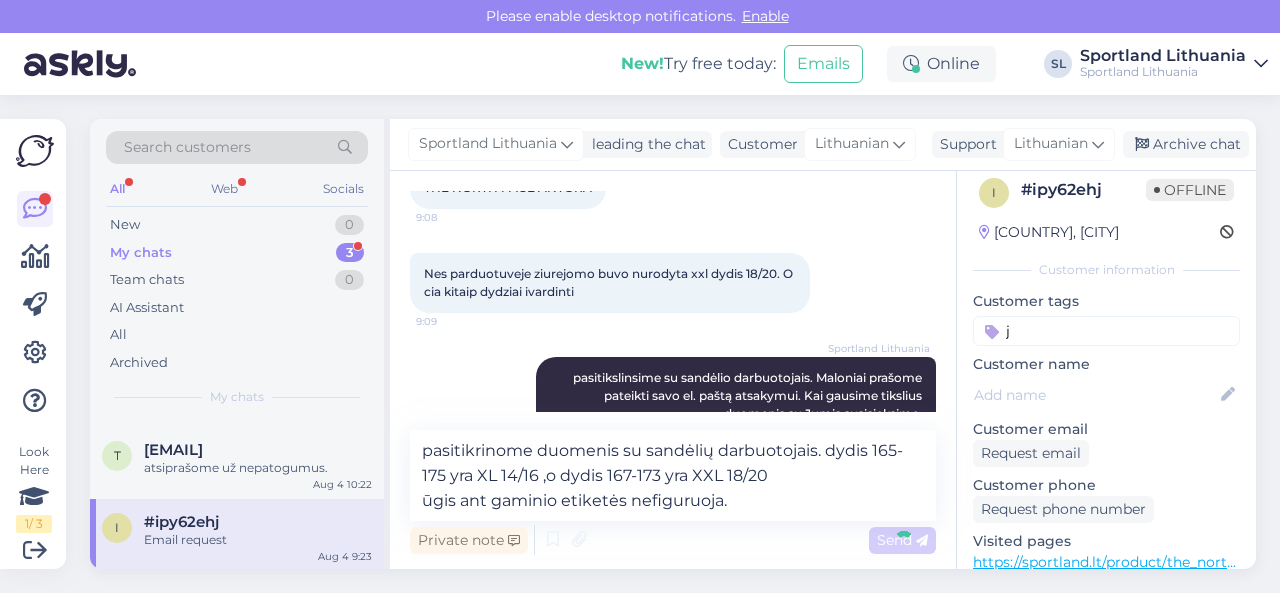 type 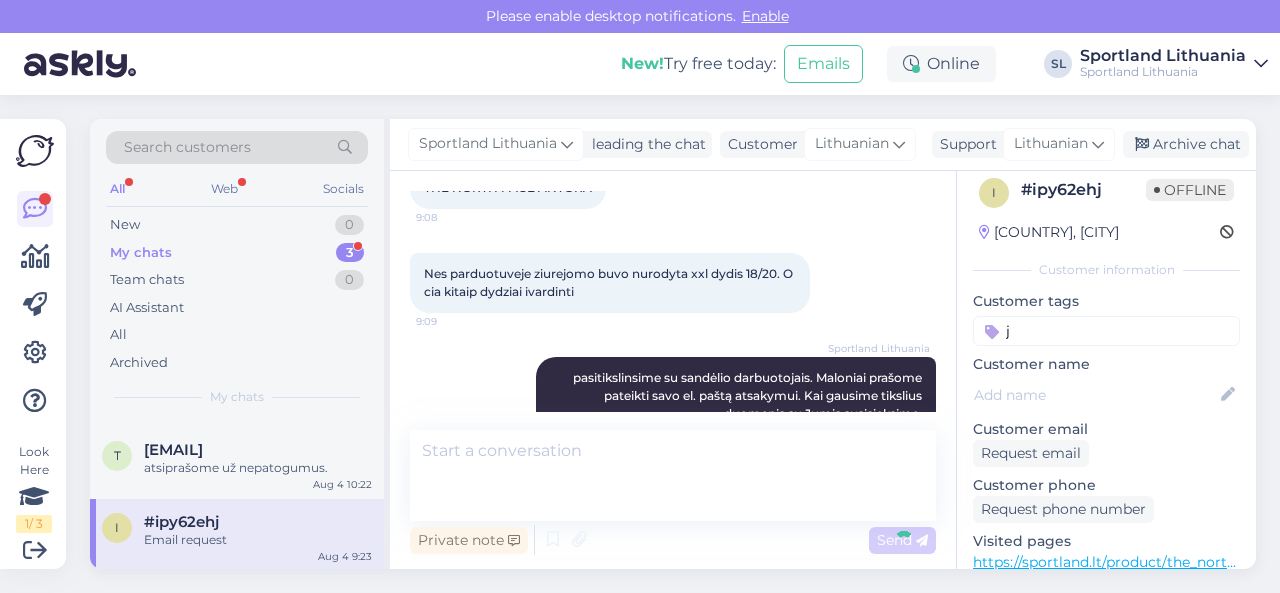 scroll, scrollTop: 773, scrollLeft: 0, axis: vertical 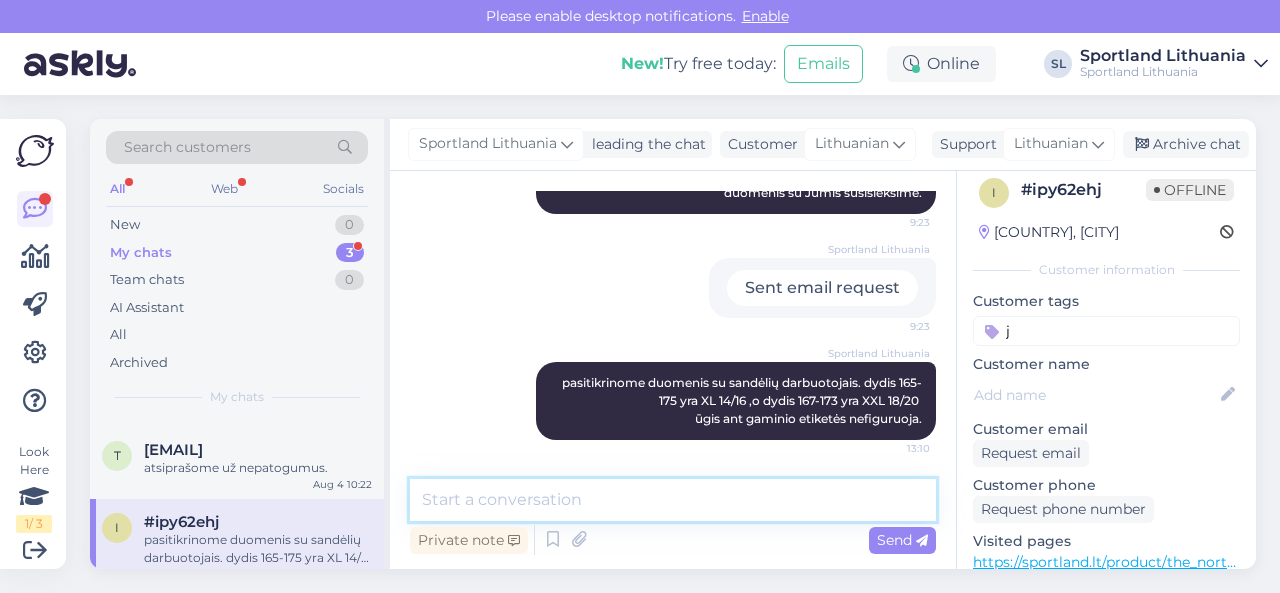 click at bounding box center (673, 500) 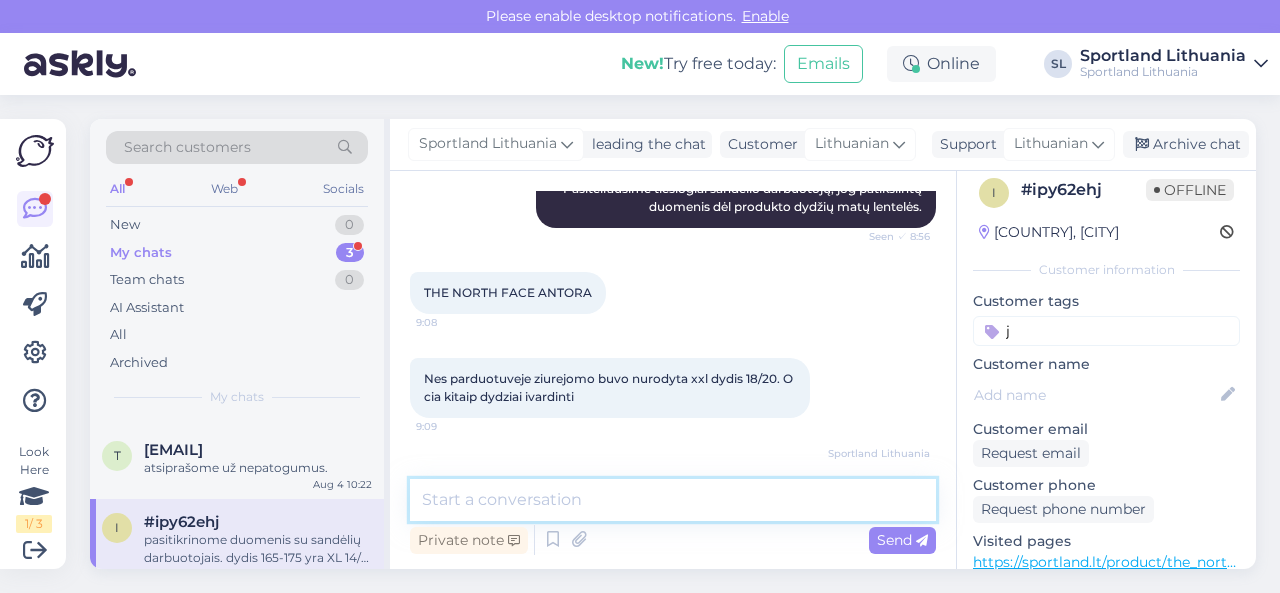 scroll, scrollTop: 473, scrollLeft: 0, axis: vertical 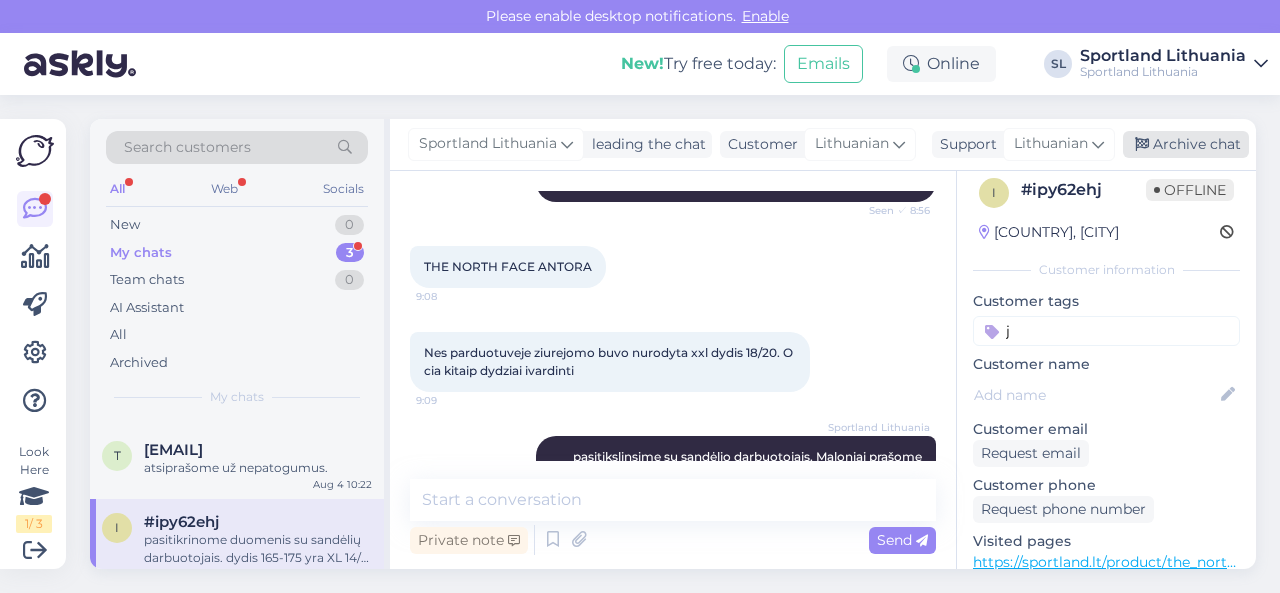 click on "Archive chat" at bounding box center [1186, 144] 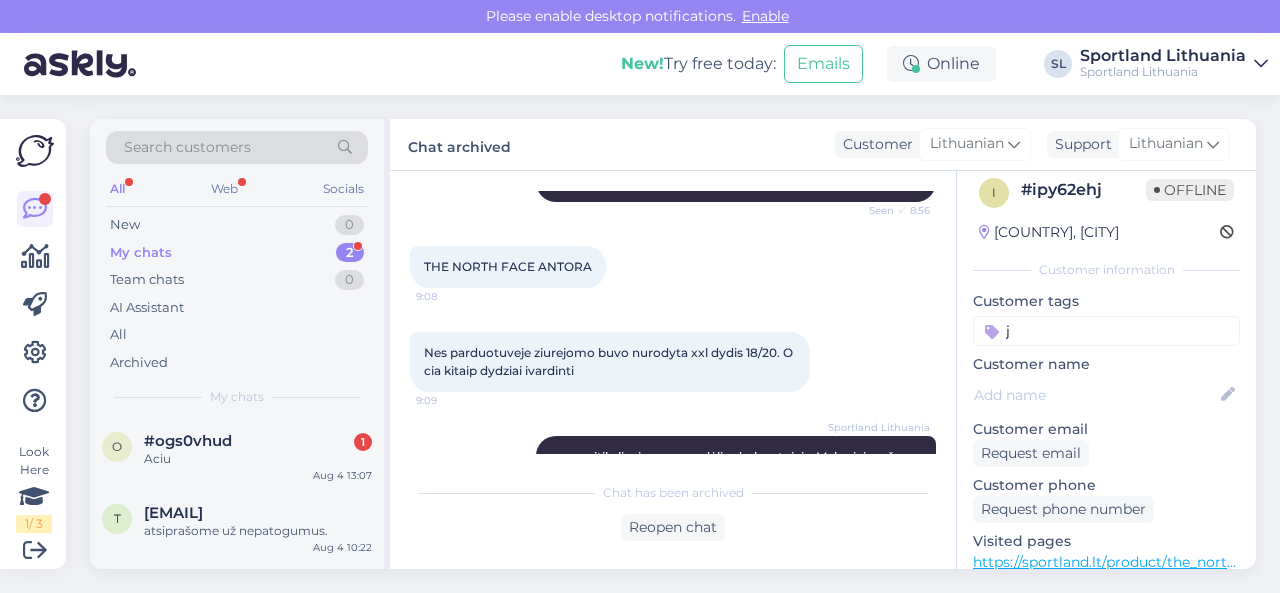scroll, scrollTop: 0, scrollLeft: 0, axis: both 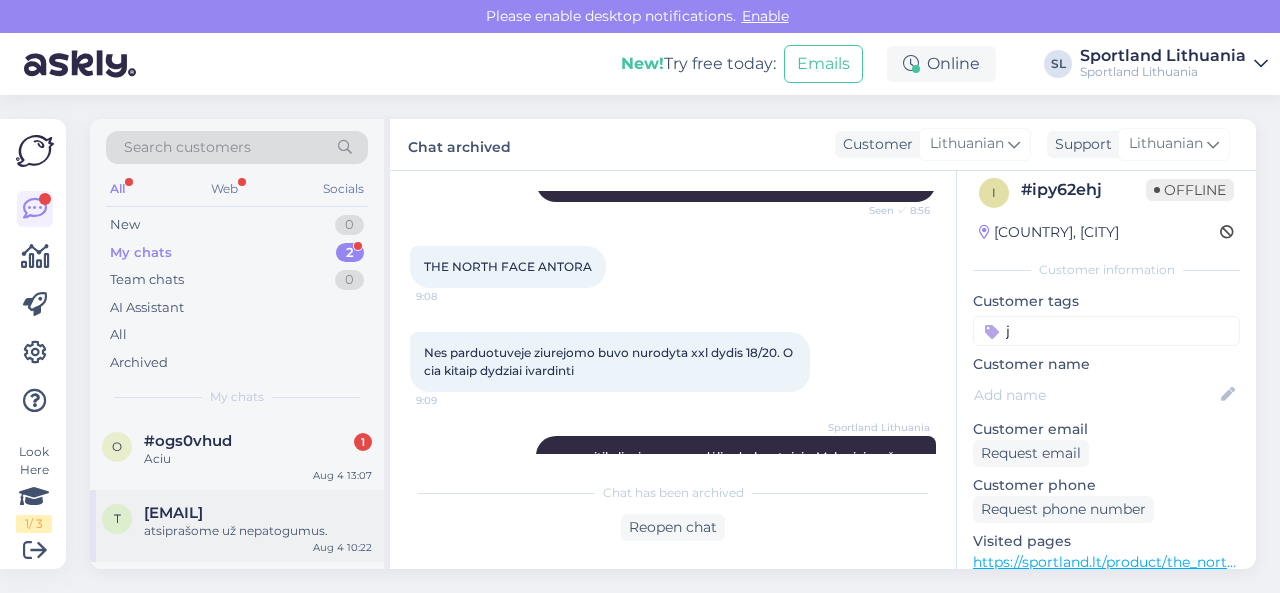 click on "[EMAIL]" at bounding box center (173, 513) 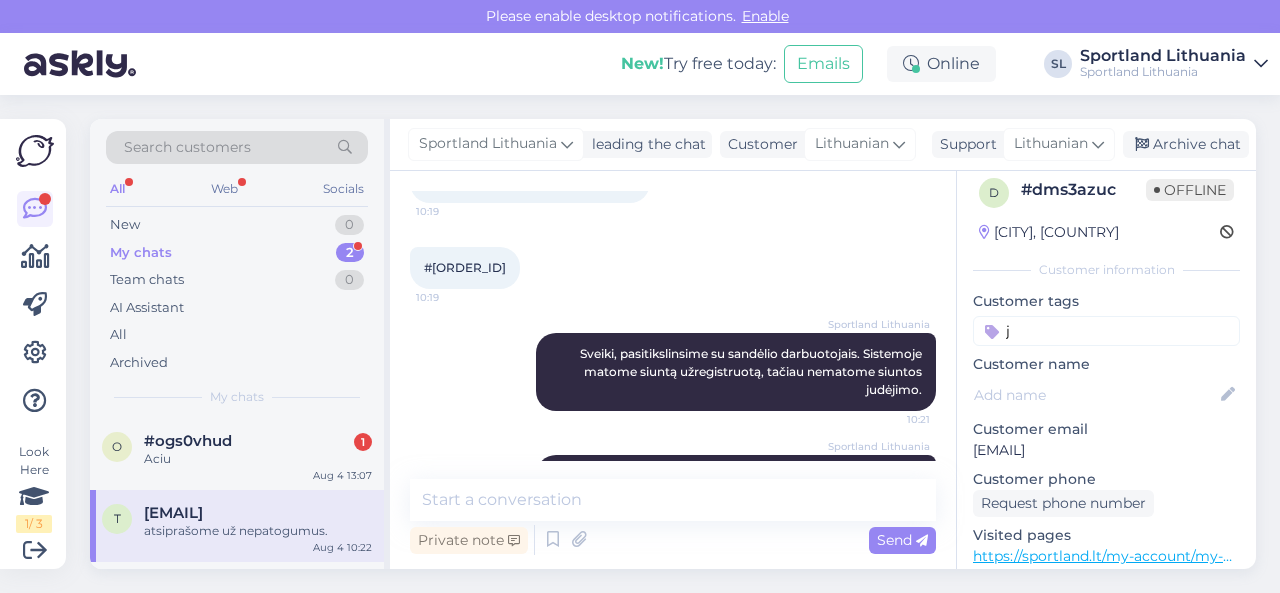 scroll, scrollTop: 502, scrollLeft: 0, axis: vertical 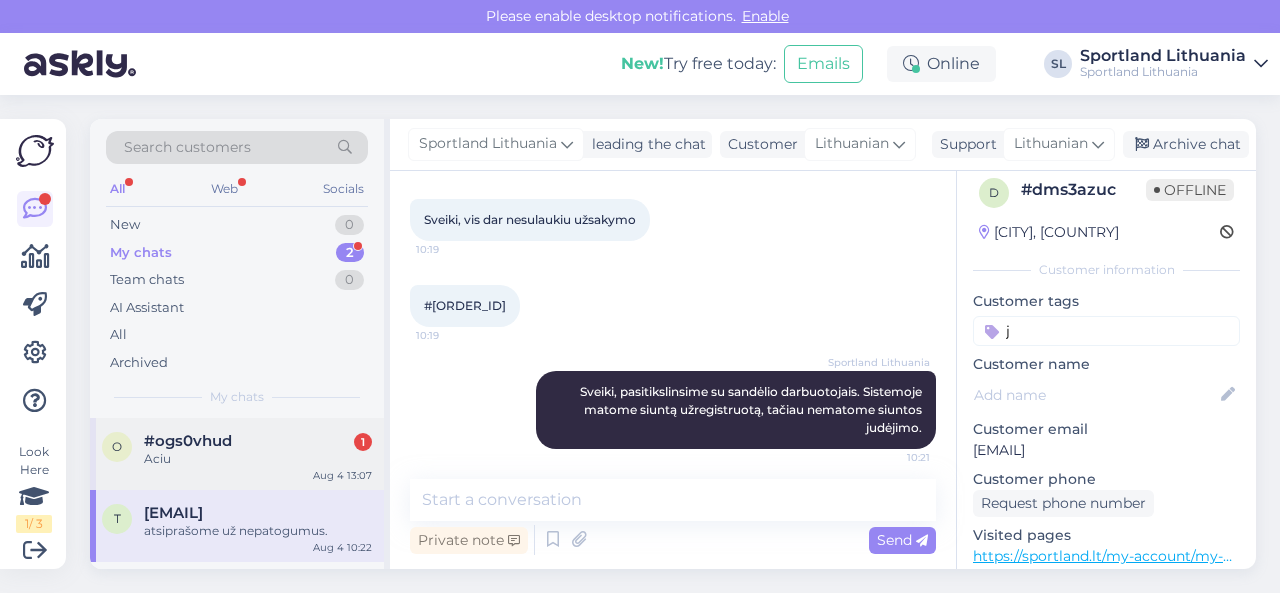 click on "Aciu" at bounding box center [258, 459] 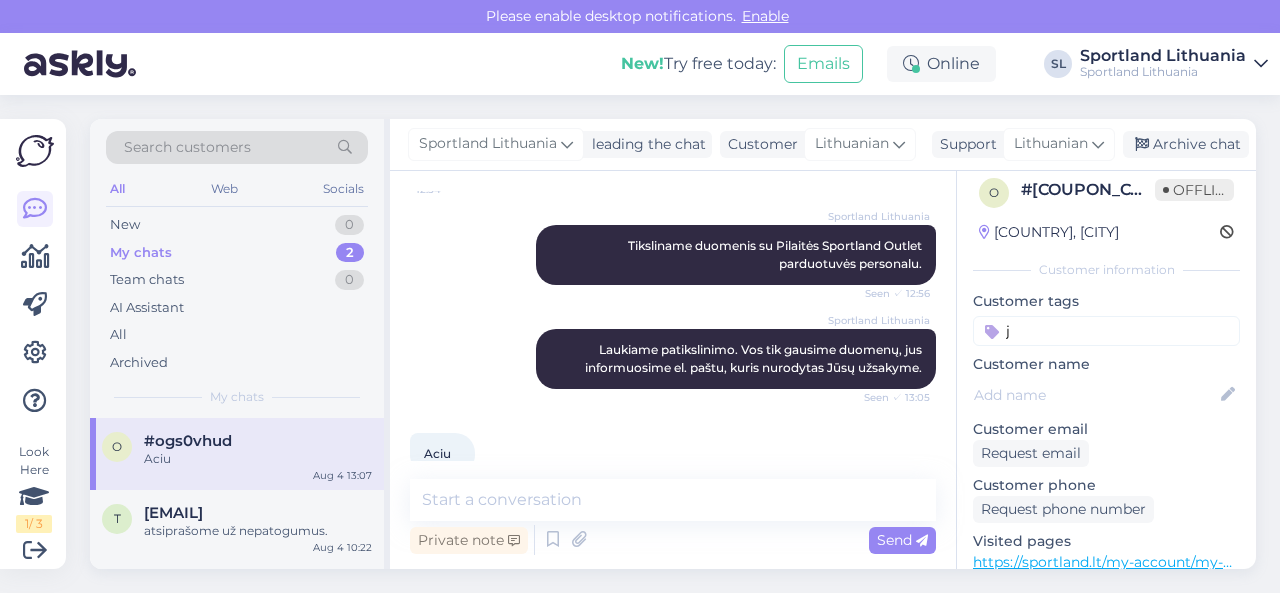 scroll, scrollTop: 537, scrollLeft: 0, axis: vertical 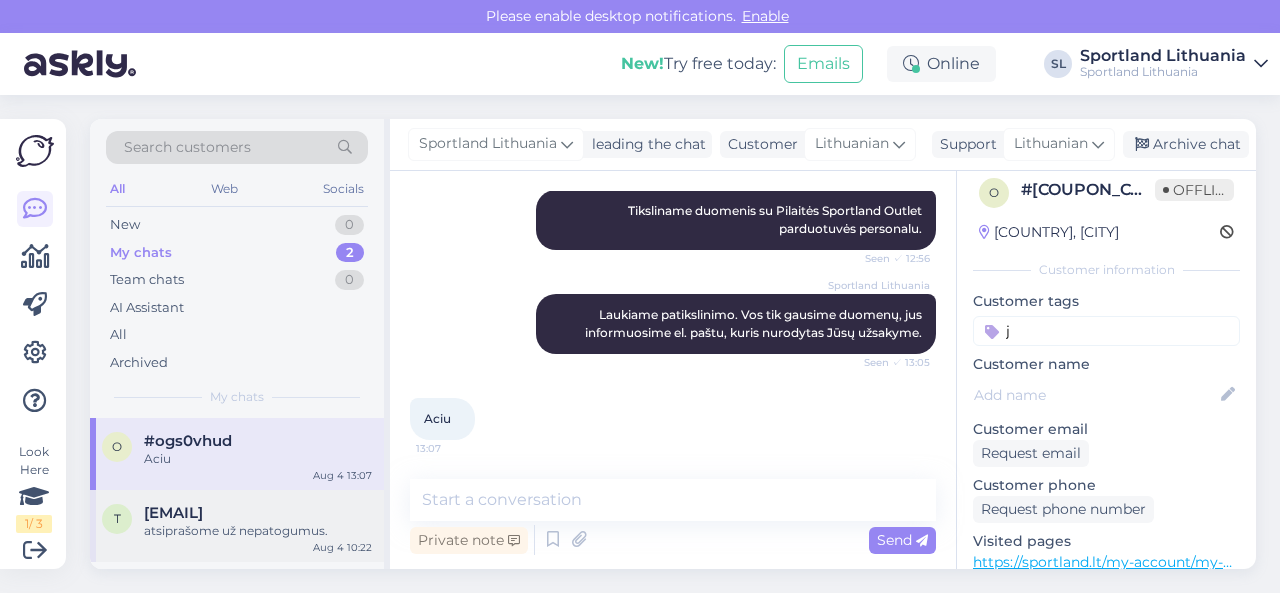 click on "atsiprašome už nepatogumus." at bounding box center (258, 531) 